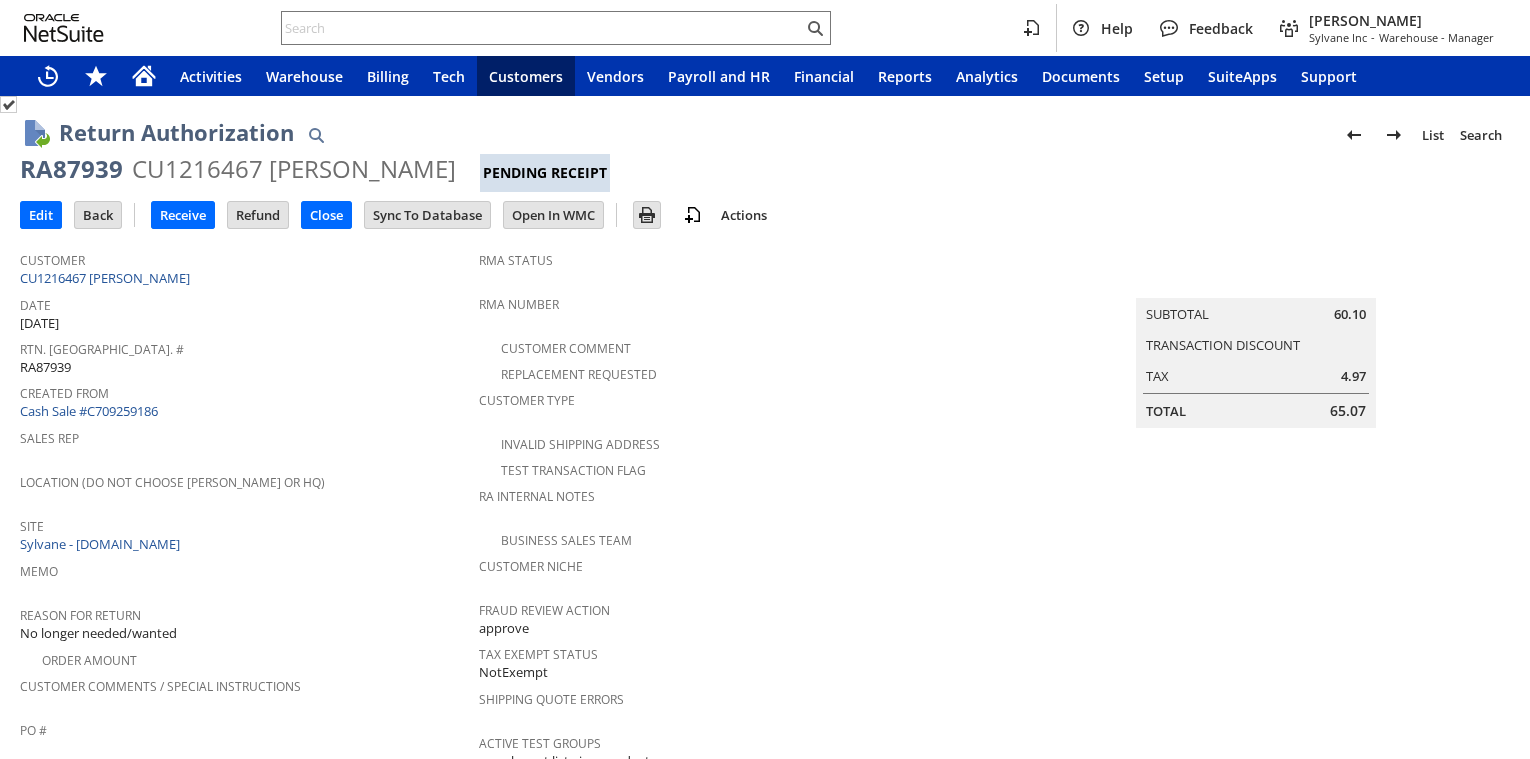 scroll, scrollTop: 0, scrollLeft: 0, axis: both 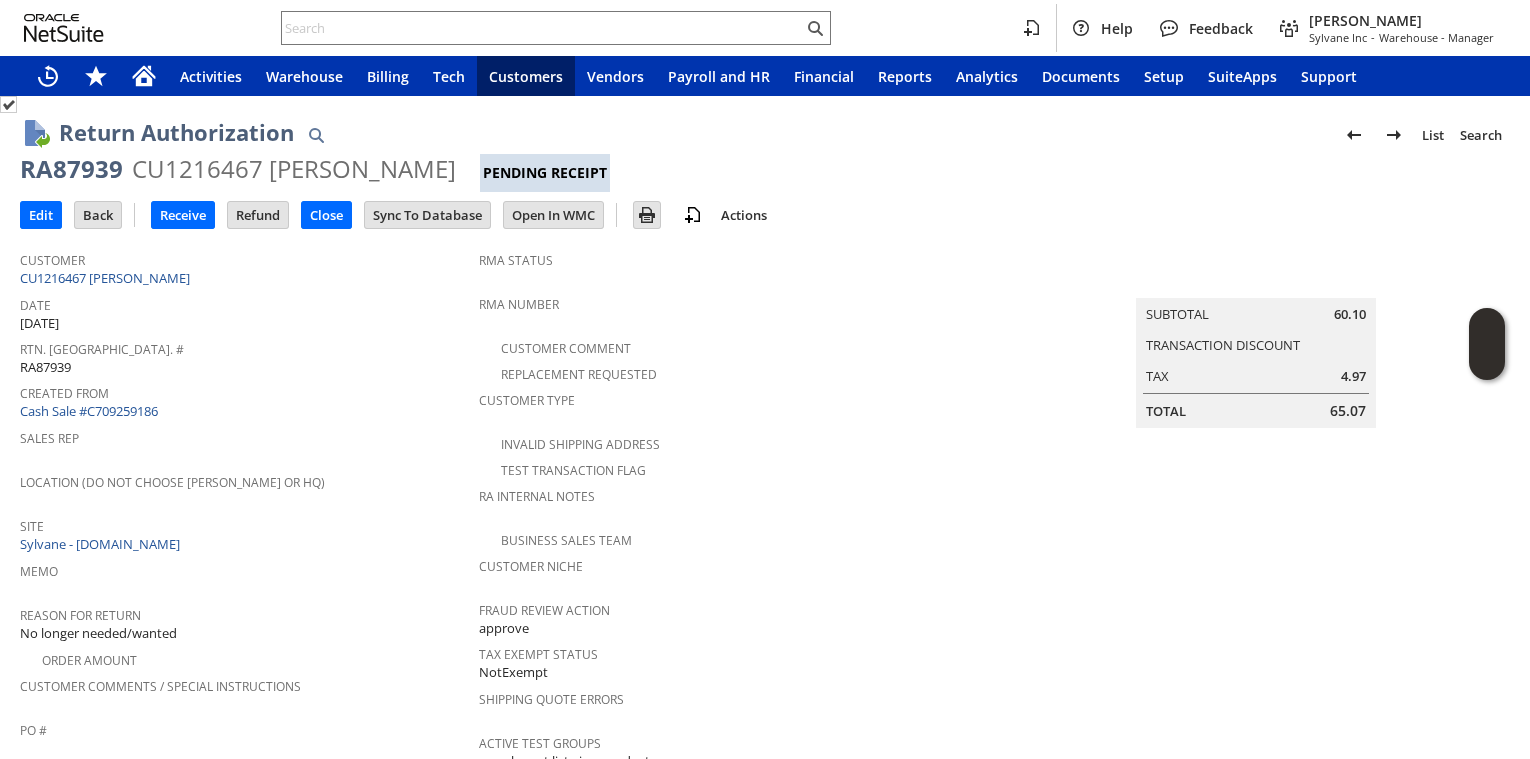 click on "Date
6/30/2025" at bounding box center [244, 312] 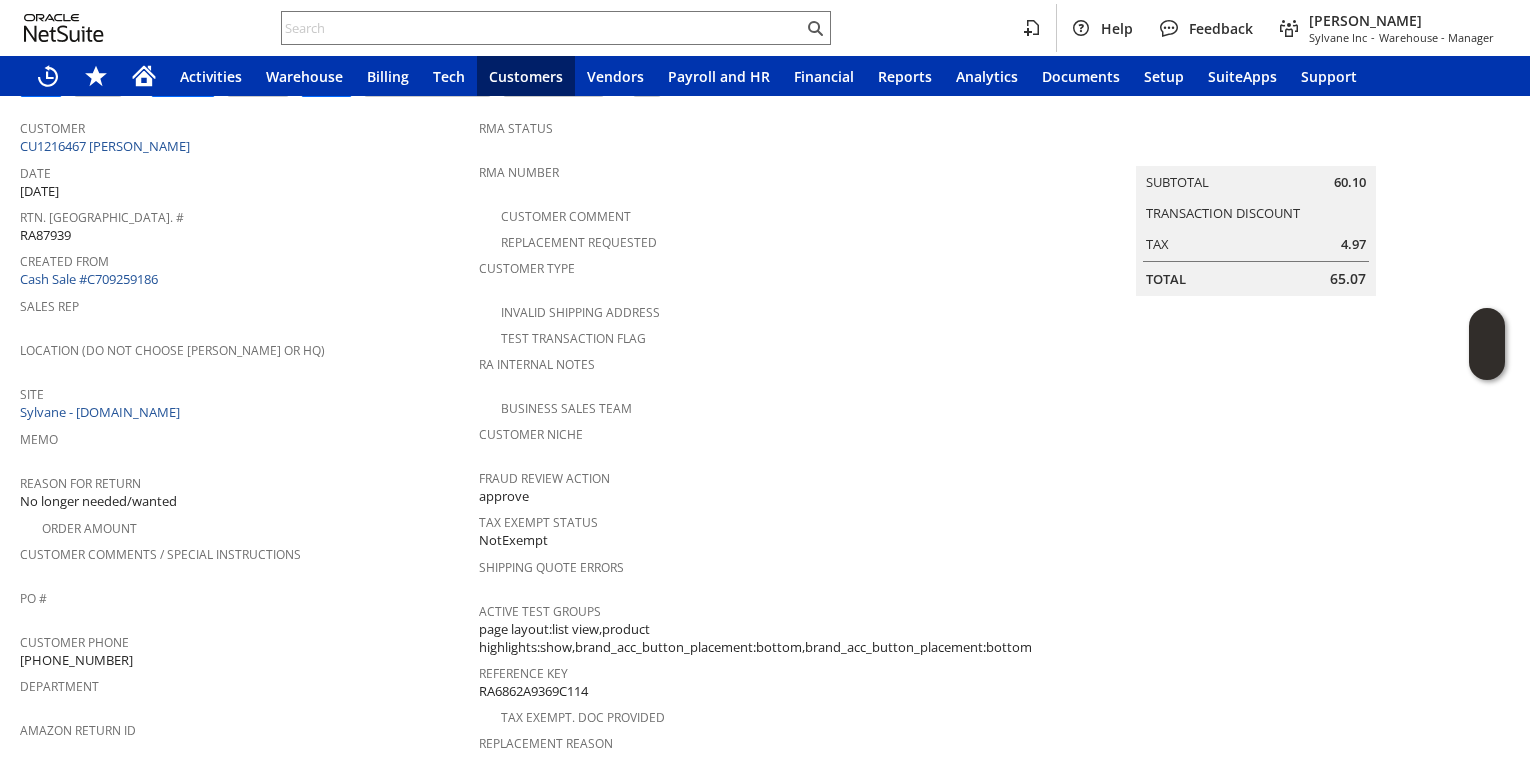scroll, scrollTop: 0, scrollLeft: 0, axis: both 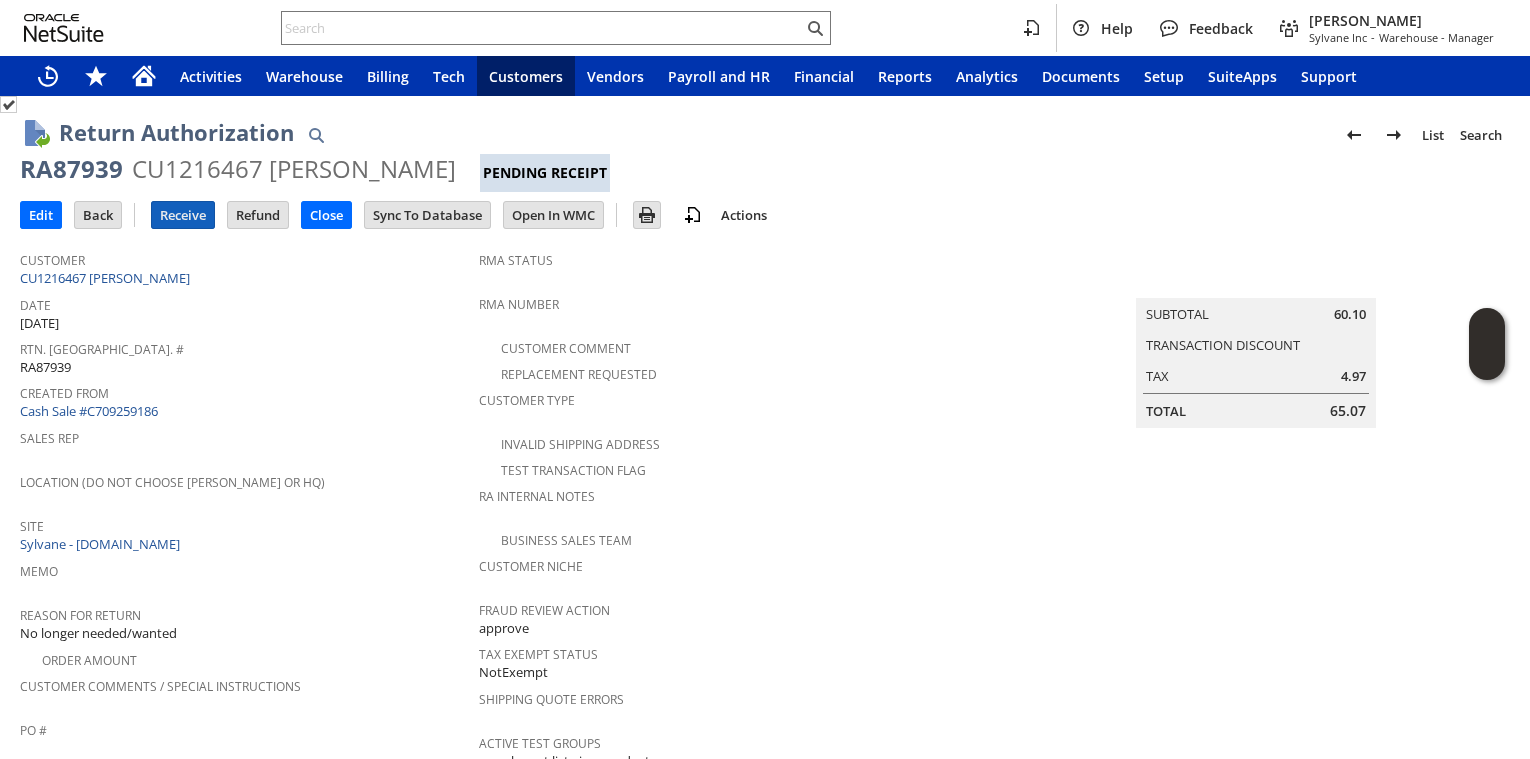 click on "Receive" at bounding box center [183, 215] 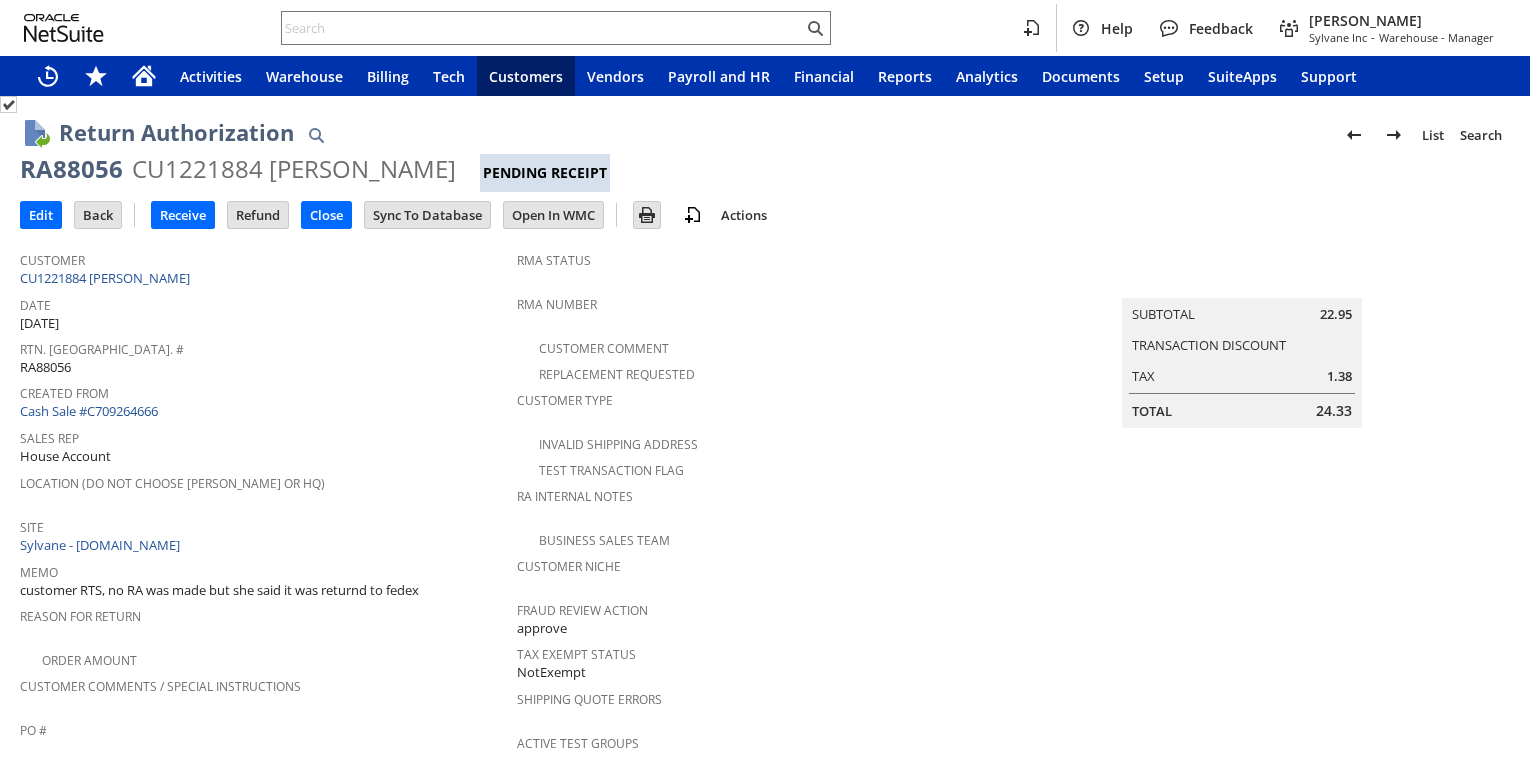 scroll, scrollTop: 0, scrollLeft: 0, axis: both 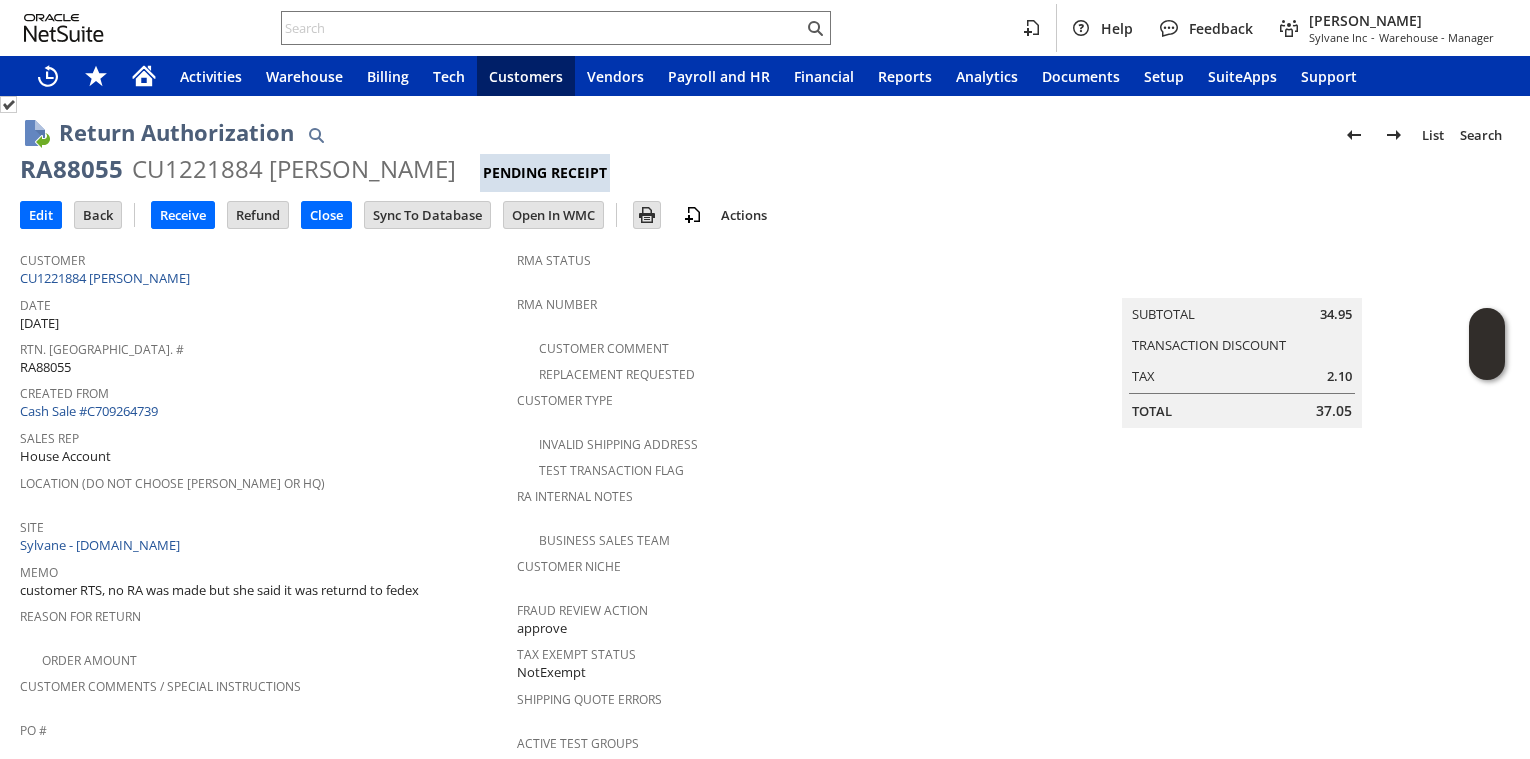 click on "RA88055" at bounding box center (71, 169) 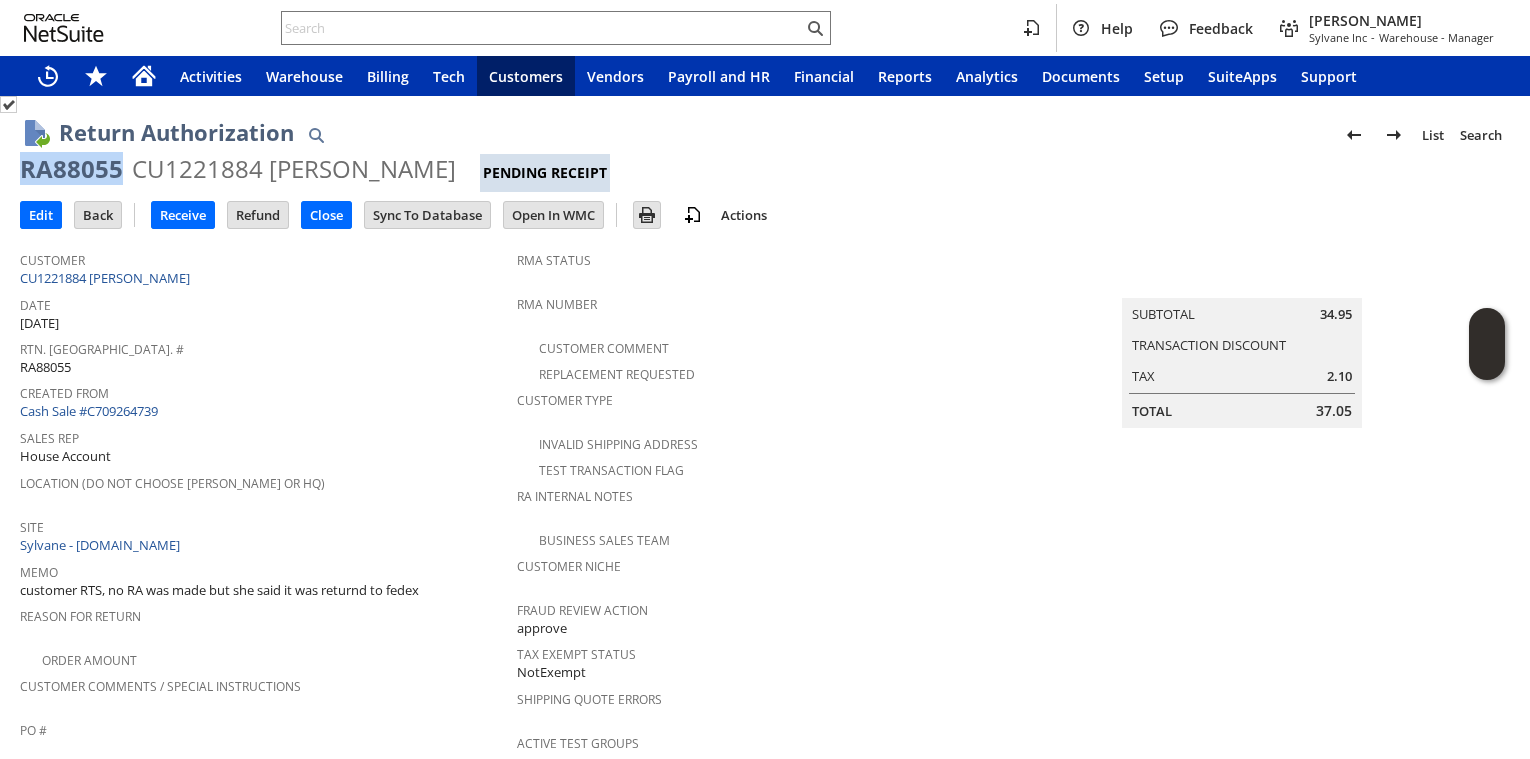 click on "RA88055" at bounding box center [71, 169] 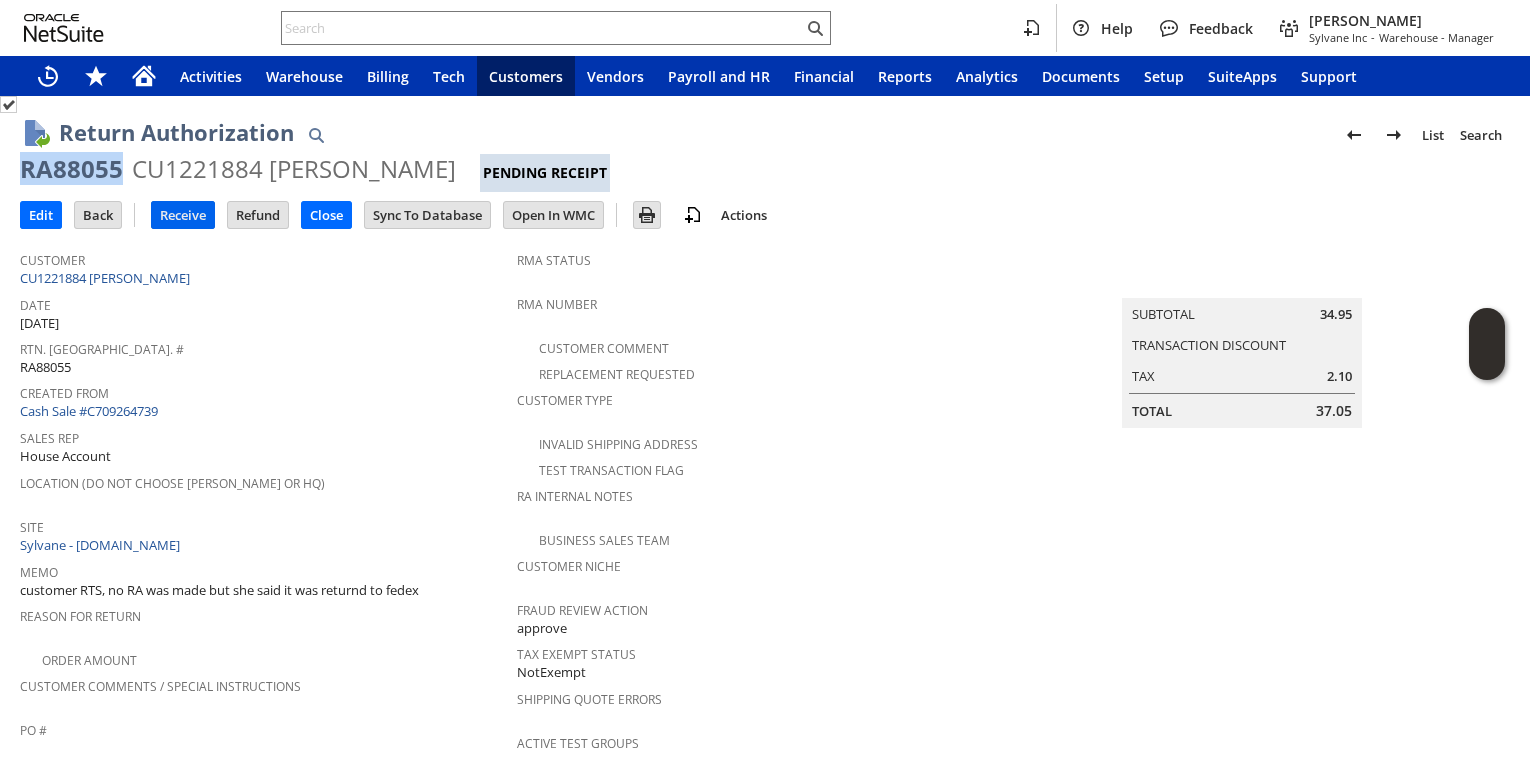 click on "Receive" at bounding box center [183, 215] 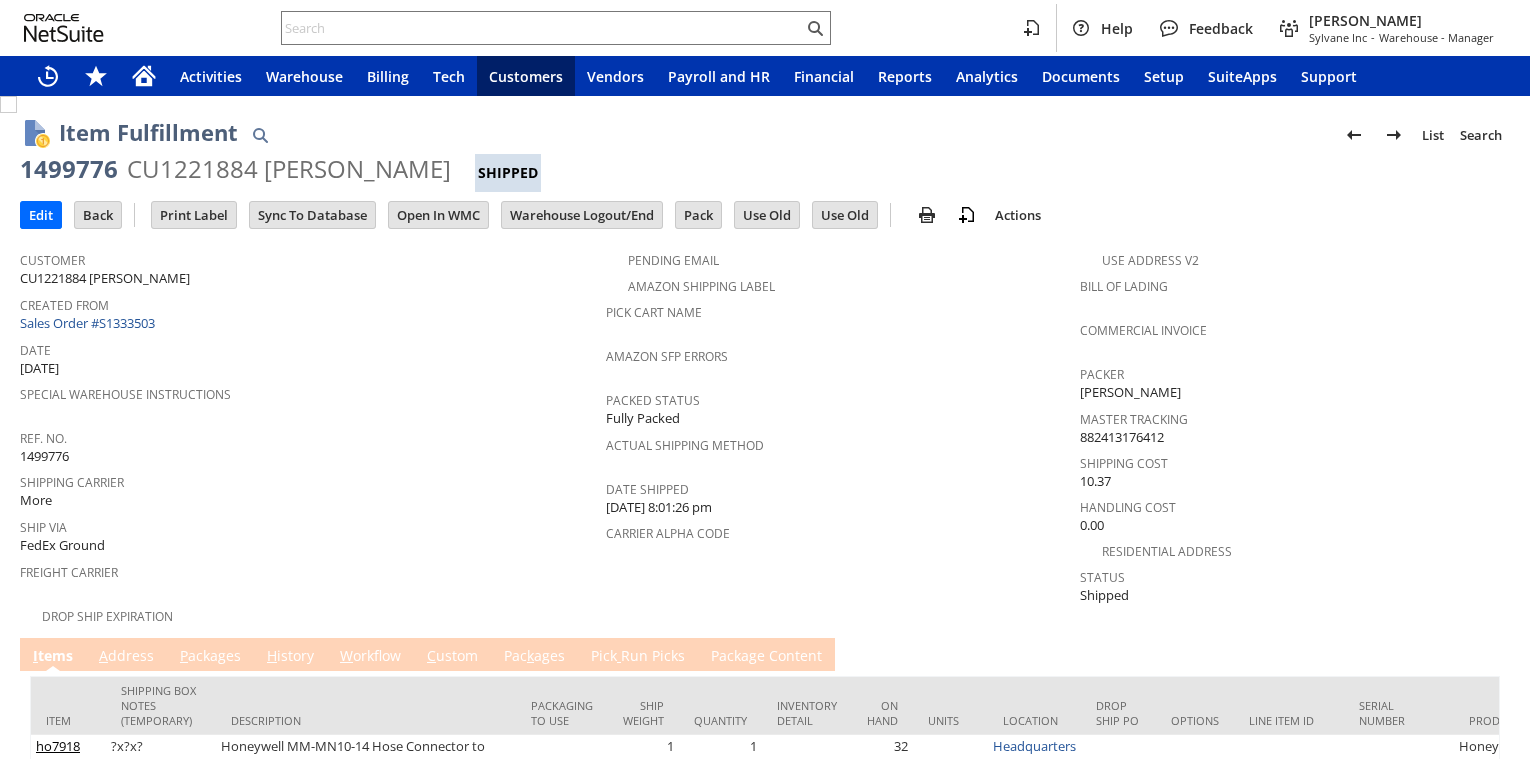 scroll, scrollTop: 0, scrollLeft: 0, axis: both 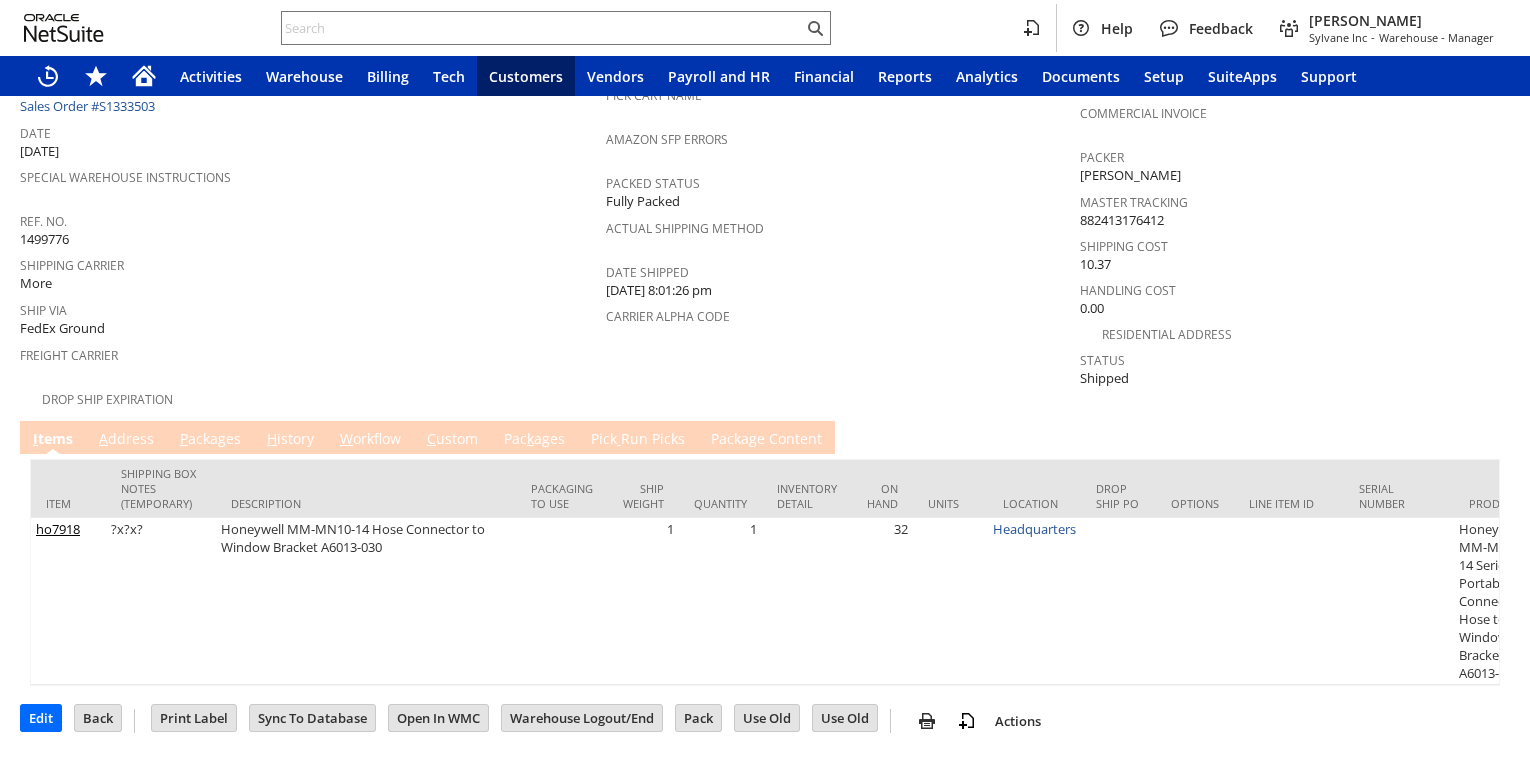 click on "P ackages" at bounding box center (210, 440) 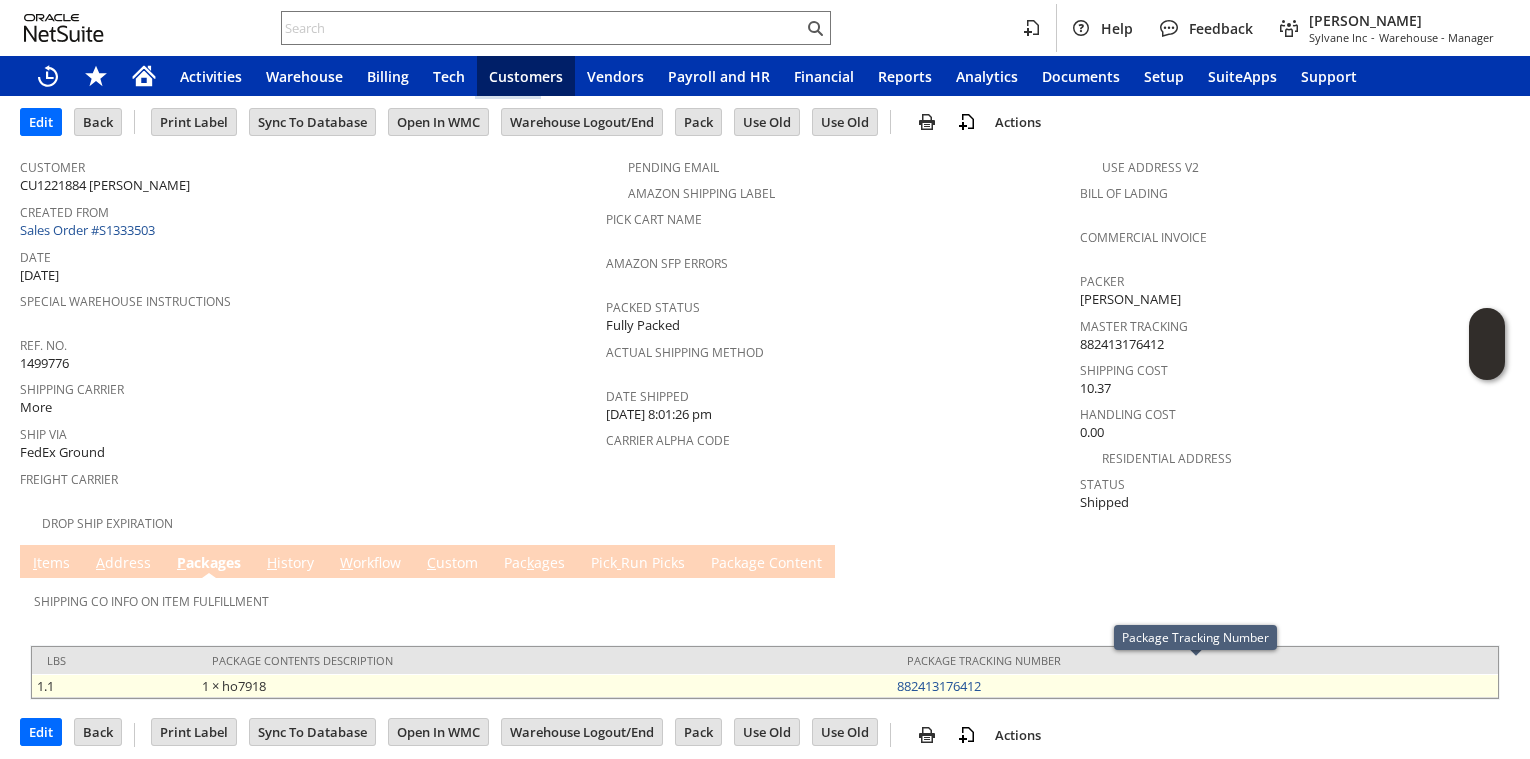 click on "882413176412" at bounding box center (1195, 686) 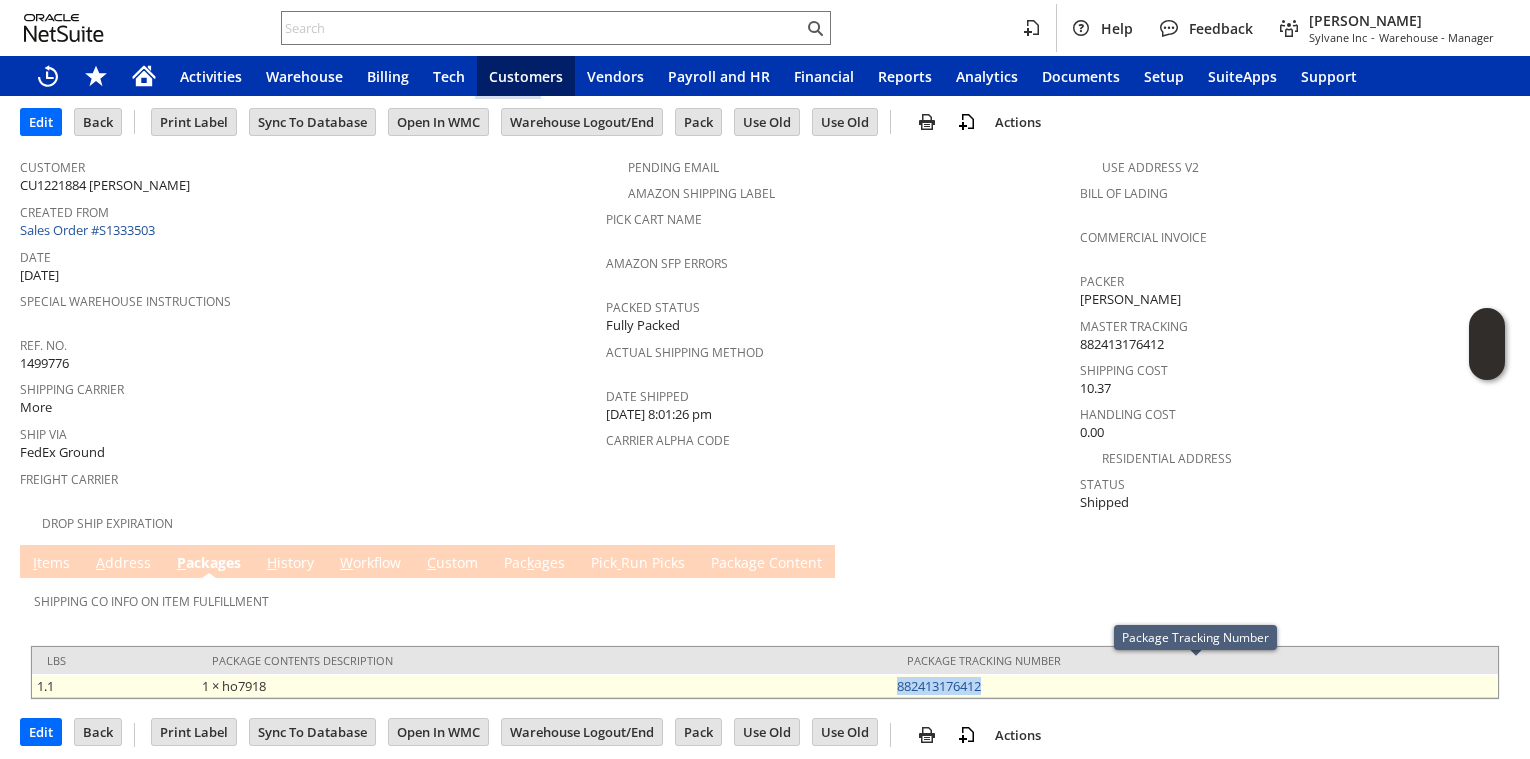 click on "882413176412" at bounding box center (1195, 686) 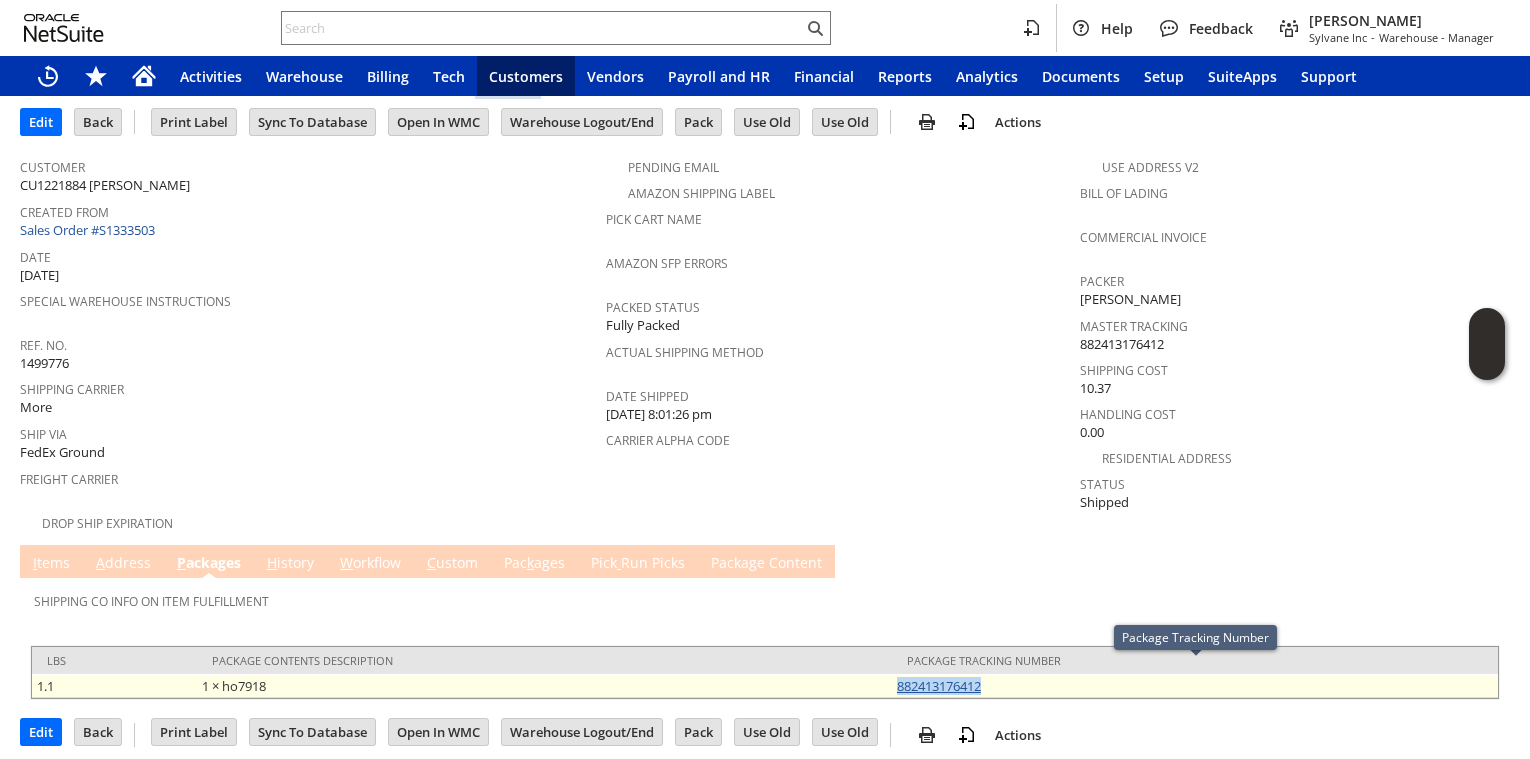 copy on "882413176412" 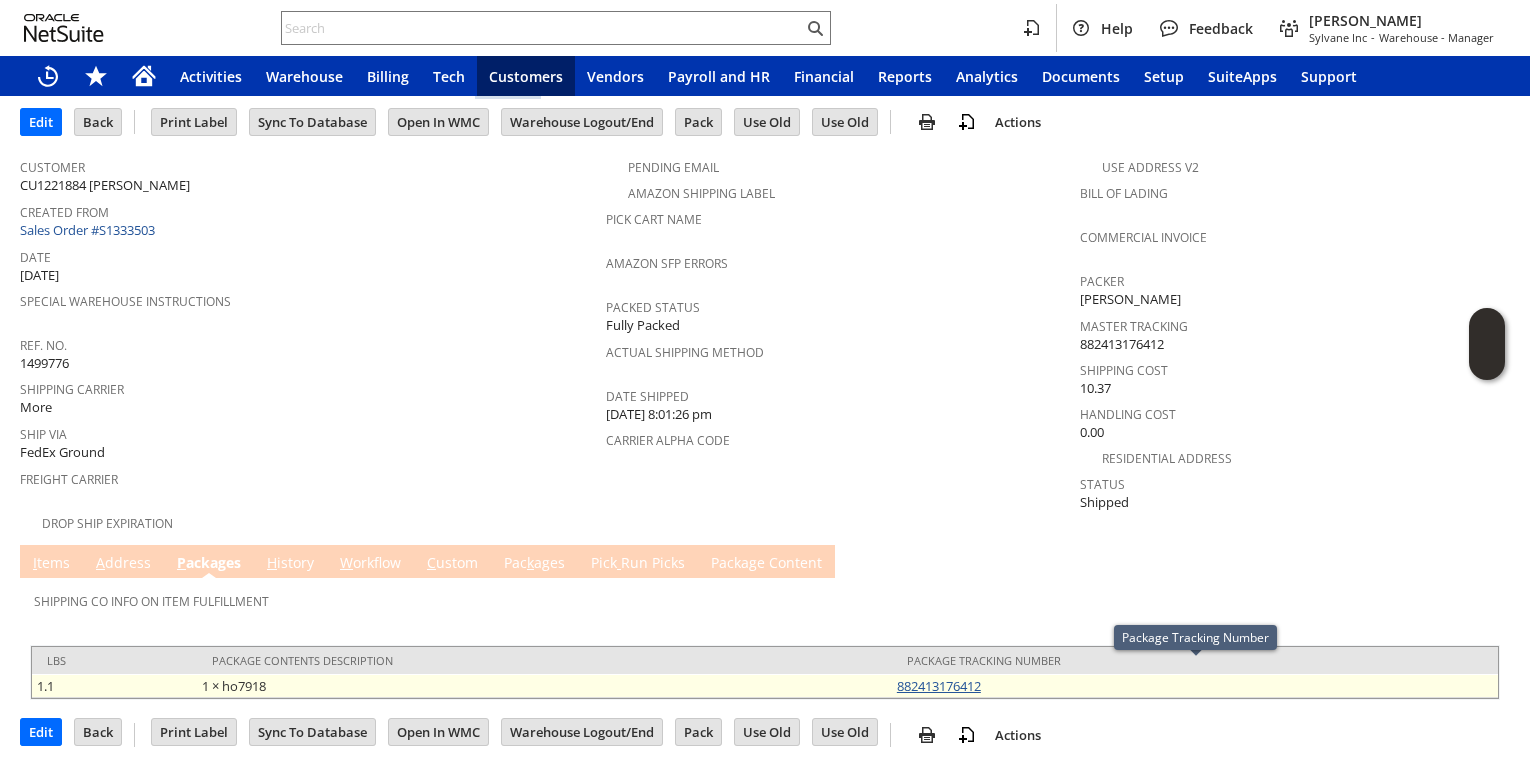 click on "Pending Email
Amazon Shipping Label
Pick Cart Name
Amazon SFP Errors
Packed Status
Fully Packed
Actual Shipping Method
Date Shipped
6/30/2025 8:01:26 pm
Carrier Alpha Code" at bounding box center [843, 341] 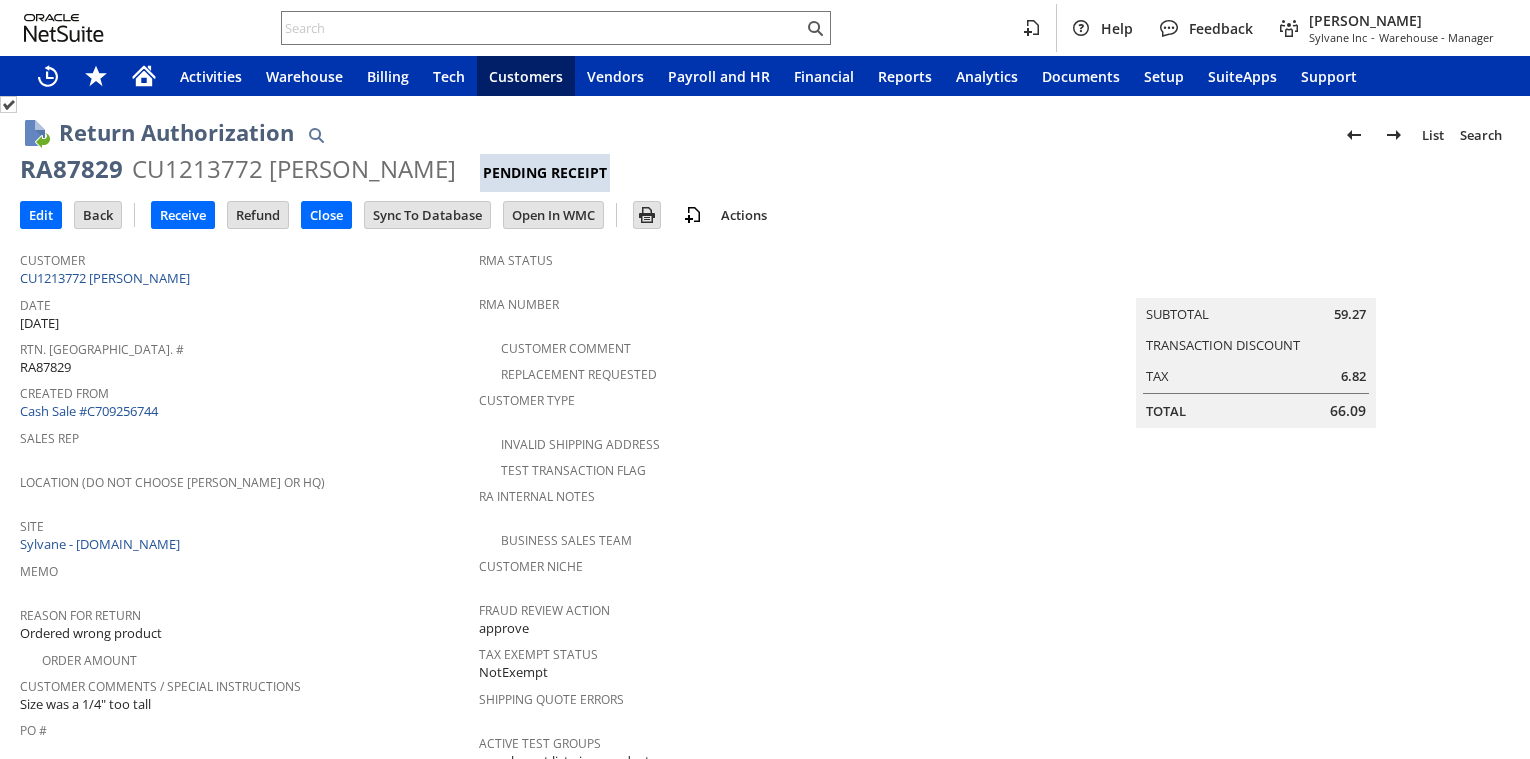 scroll, scrollTop: 0, scrollLeft: 0, axis: both 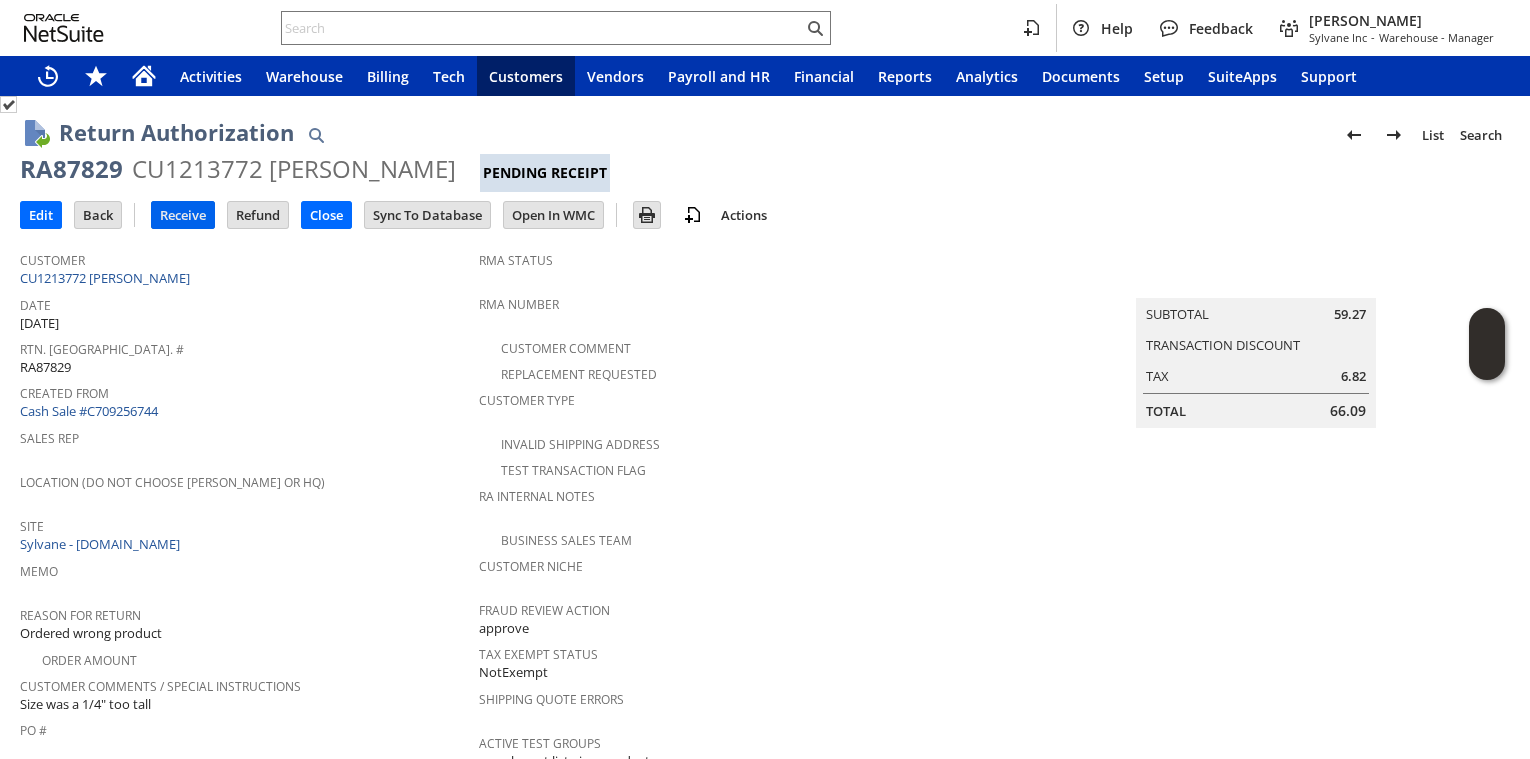 click on "Receive" at bounding box center (183, 215) 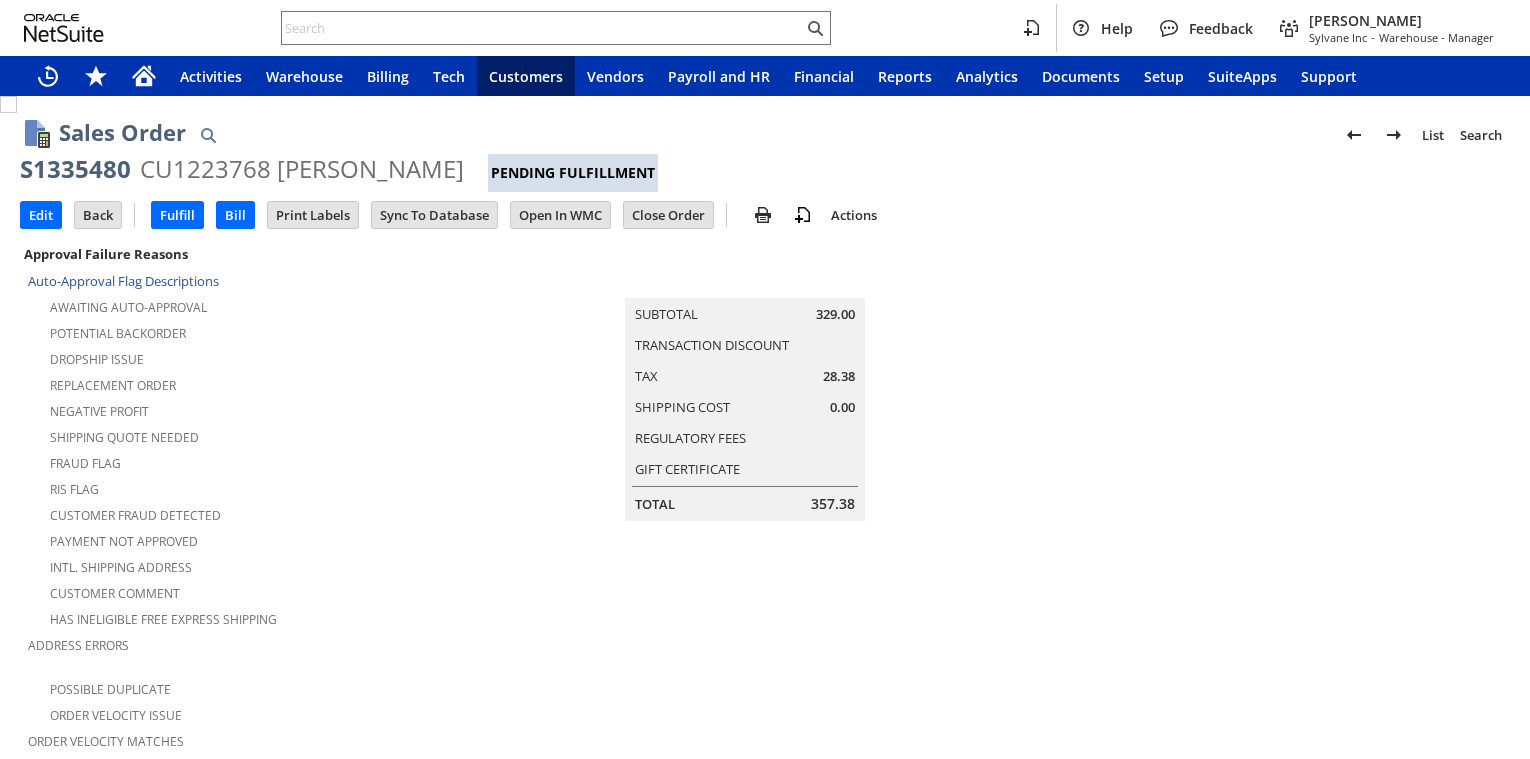 scroll, scrollTop: 0, scrollLeft: 0, axis: both 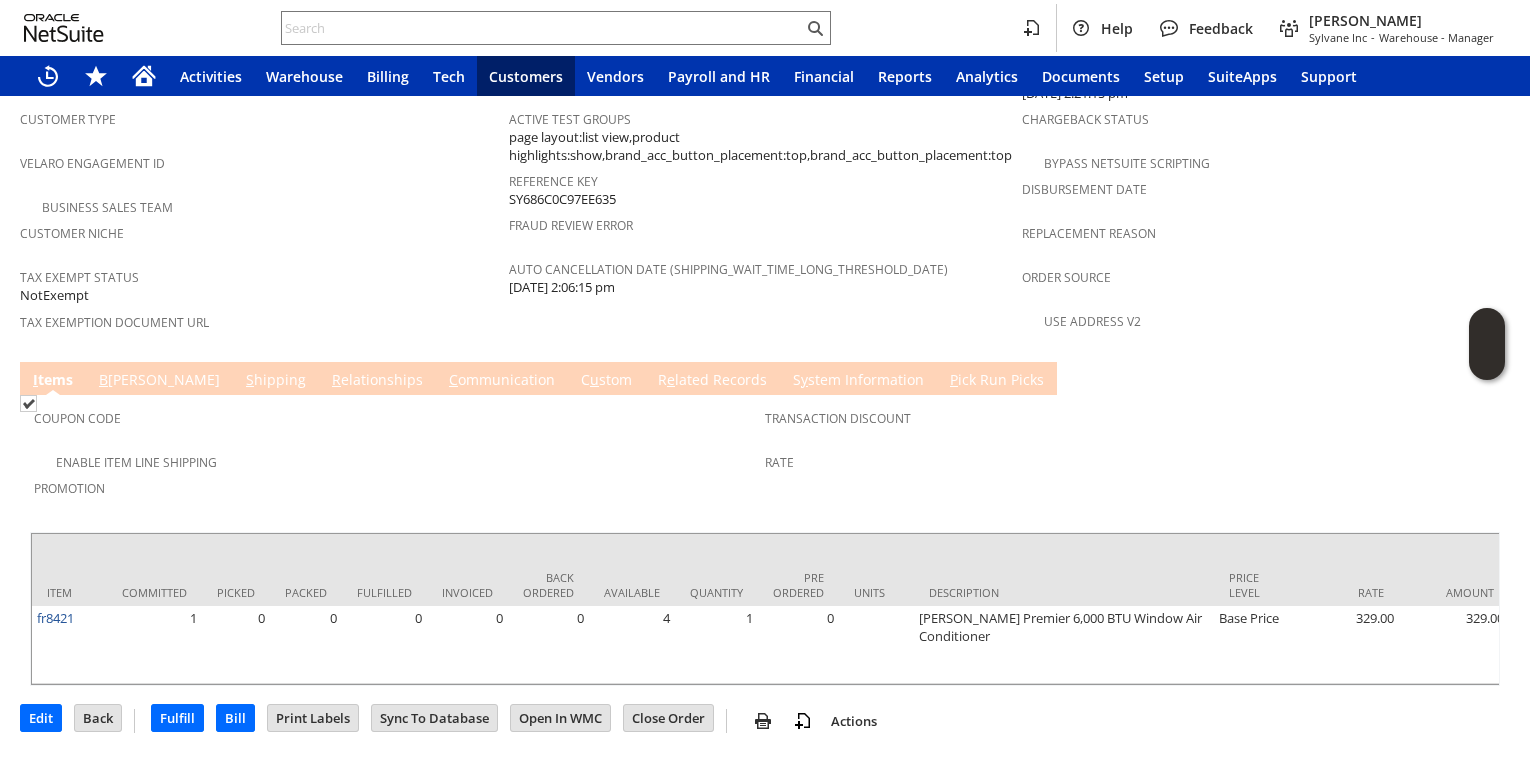 click on "S hipping" at bounding box center [276, 381] 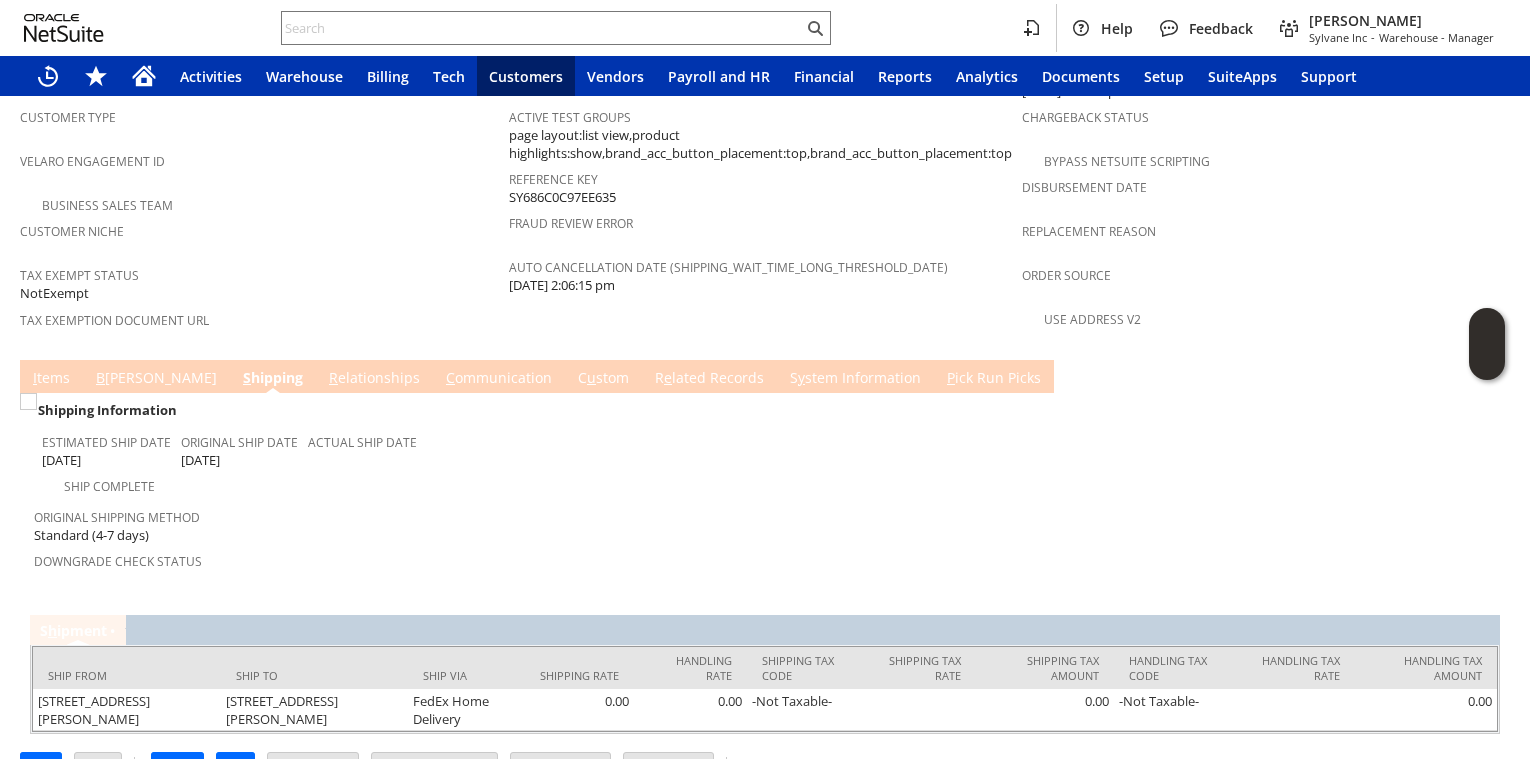 click on "B illing" at bounding box center [156, 379] 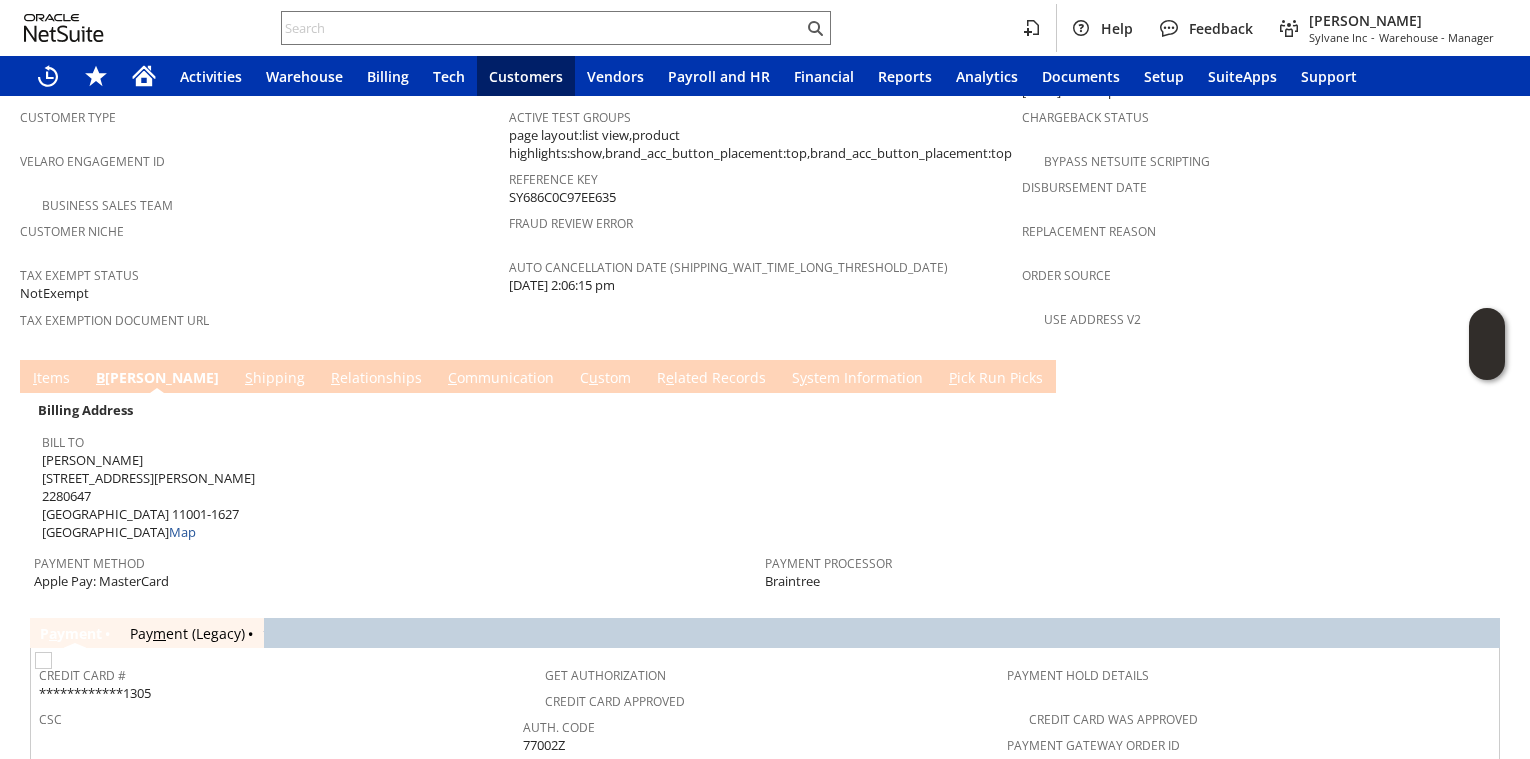 click on "Robert Holahan 37 emerson ave 2280647 floral park NY 11001-1627 United States  Map" at bounding box center (148, 496) 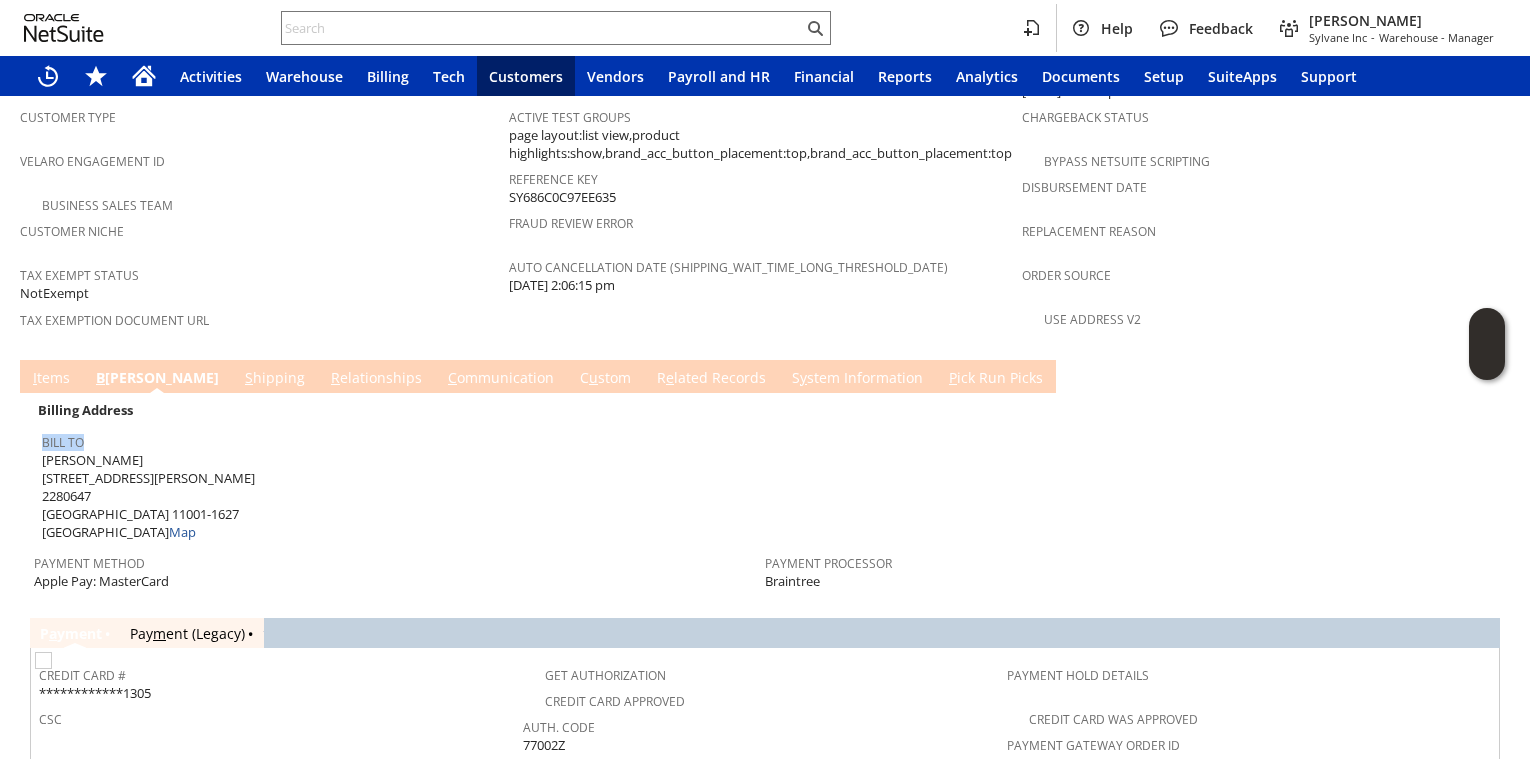 click on "Robert Holahan 37 emerson ave 2280647 floral park NY 11001-1627 United States  Map" at bounding box center [148, 496] 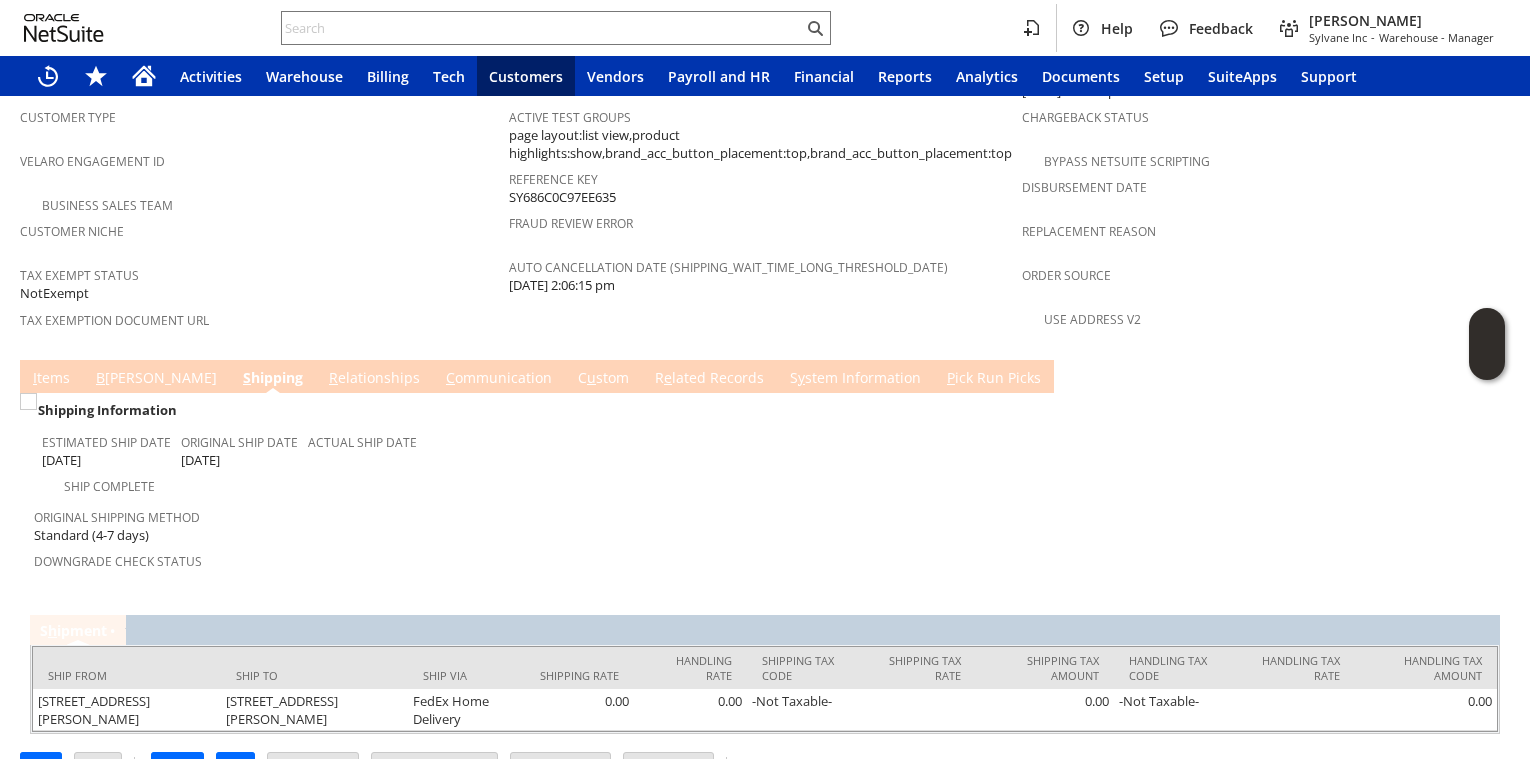 click on "I tems" at bounding box center (51, 379) 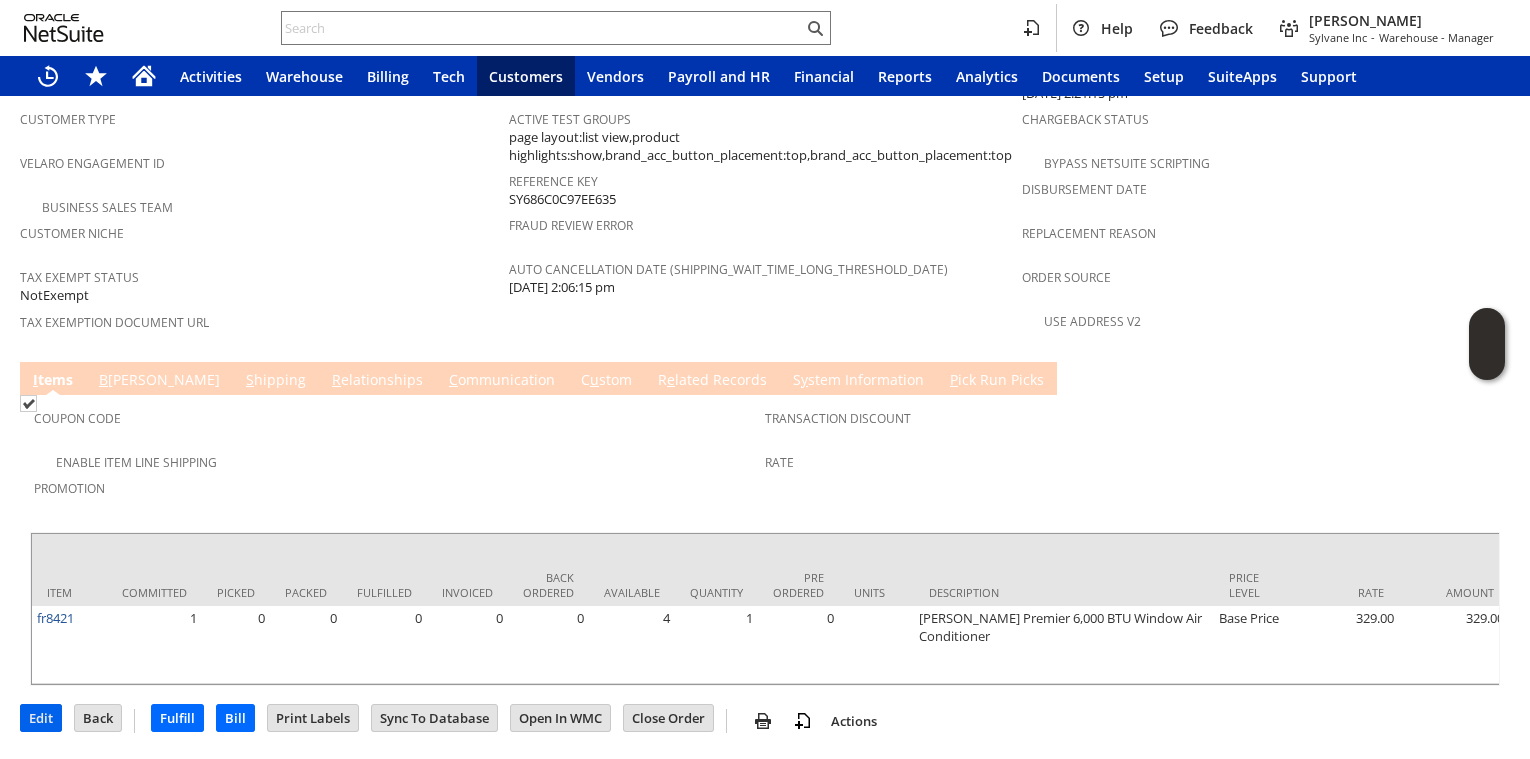 click on "Edit" at bounding box center (41, 718) 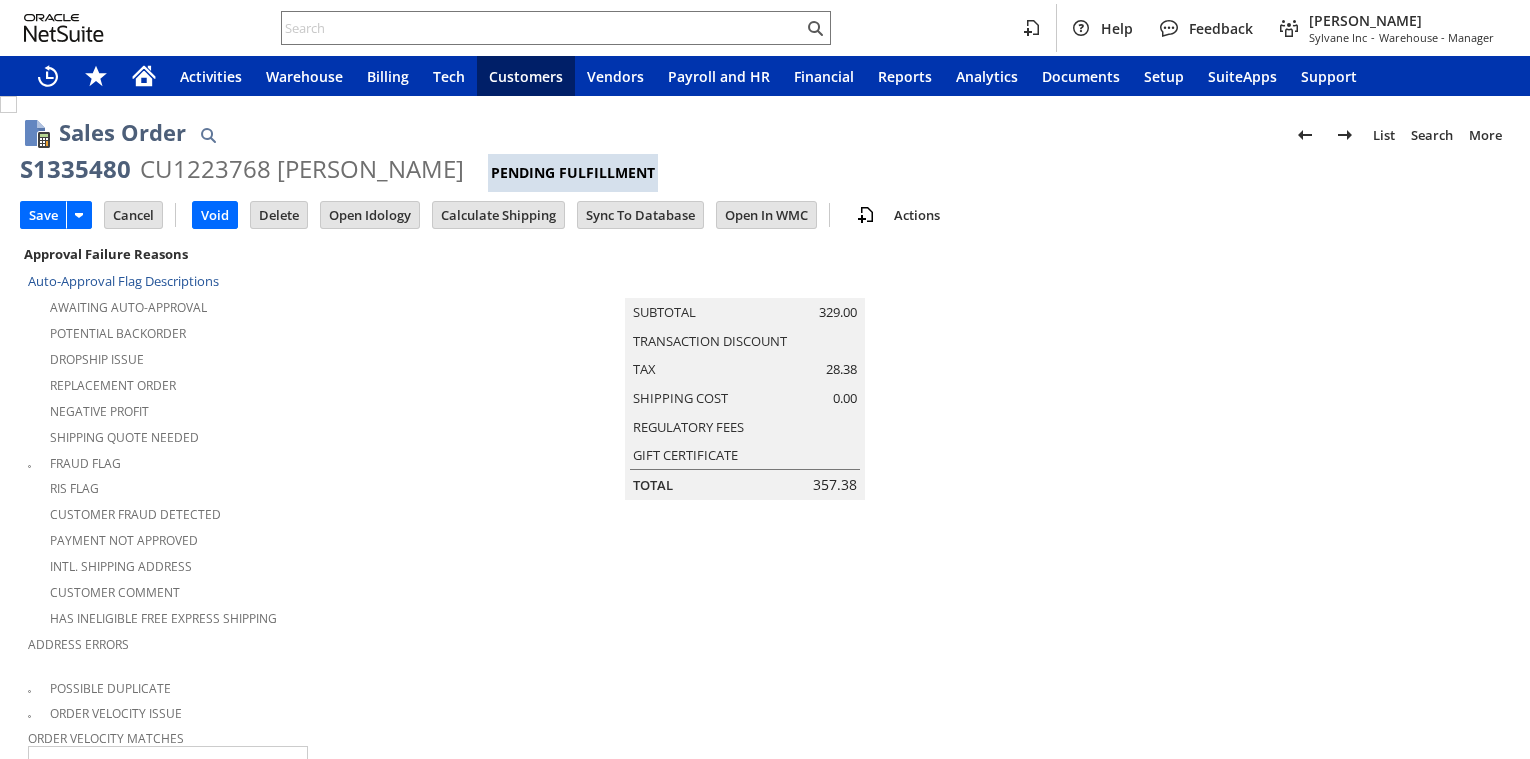 scroll, scrollTop: 0, scrollLeft: 0, axis: both 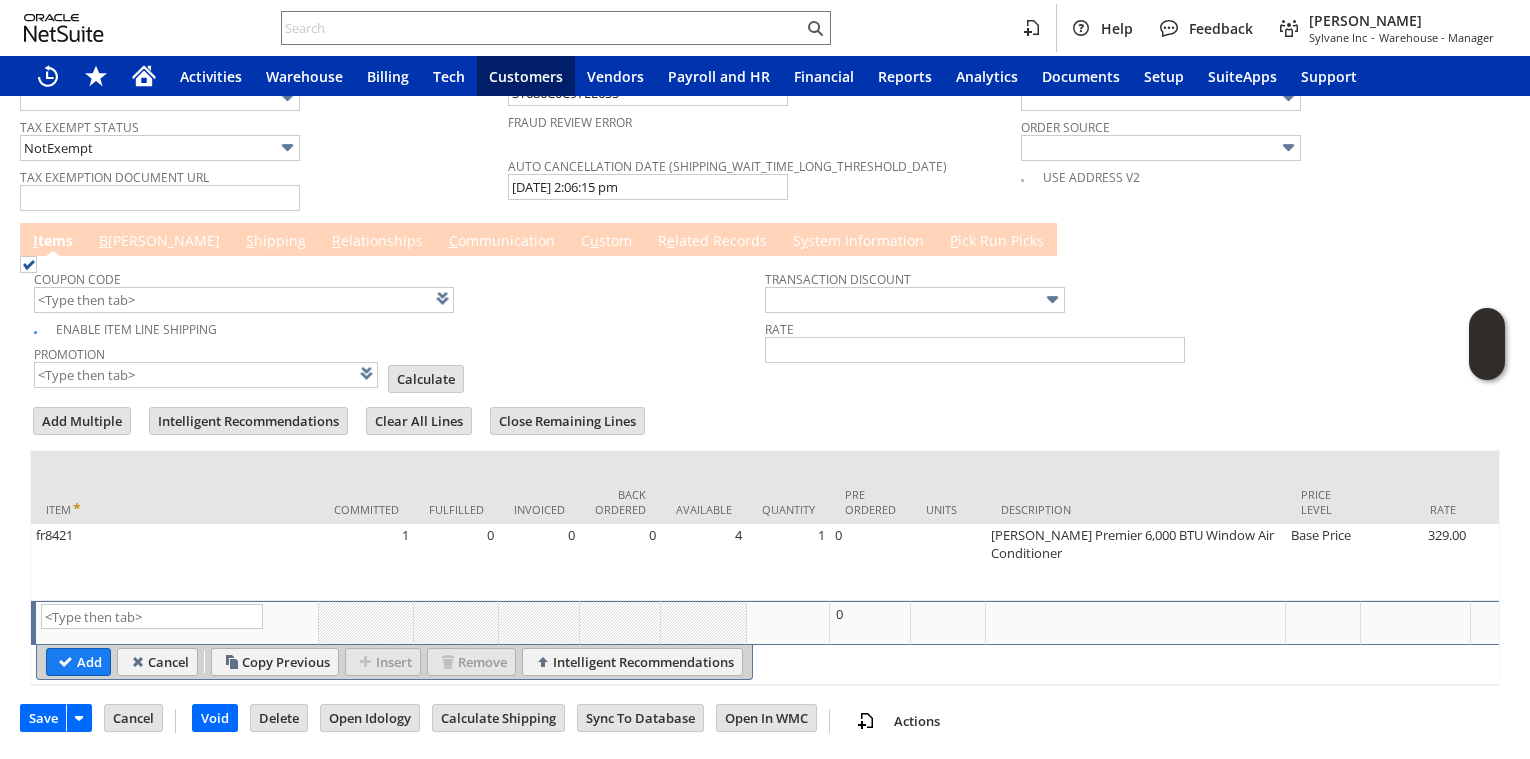 type on "Intelligent Recommendations ⁰" 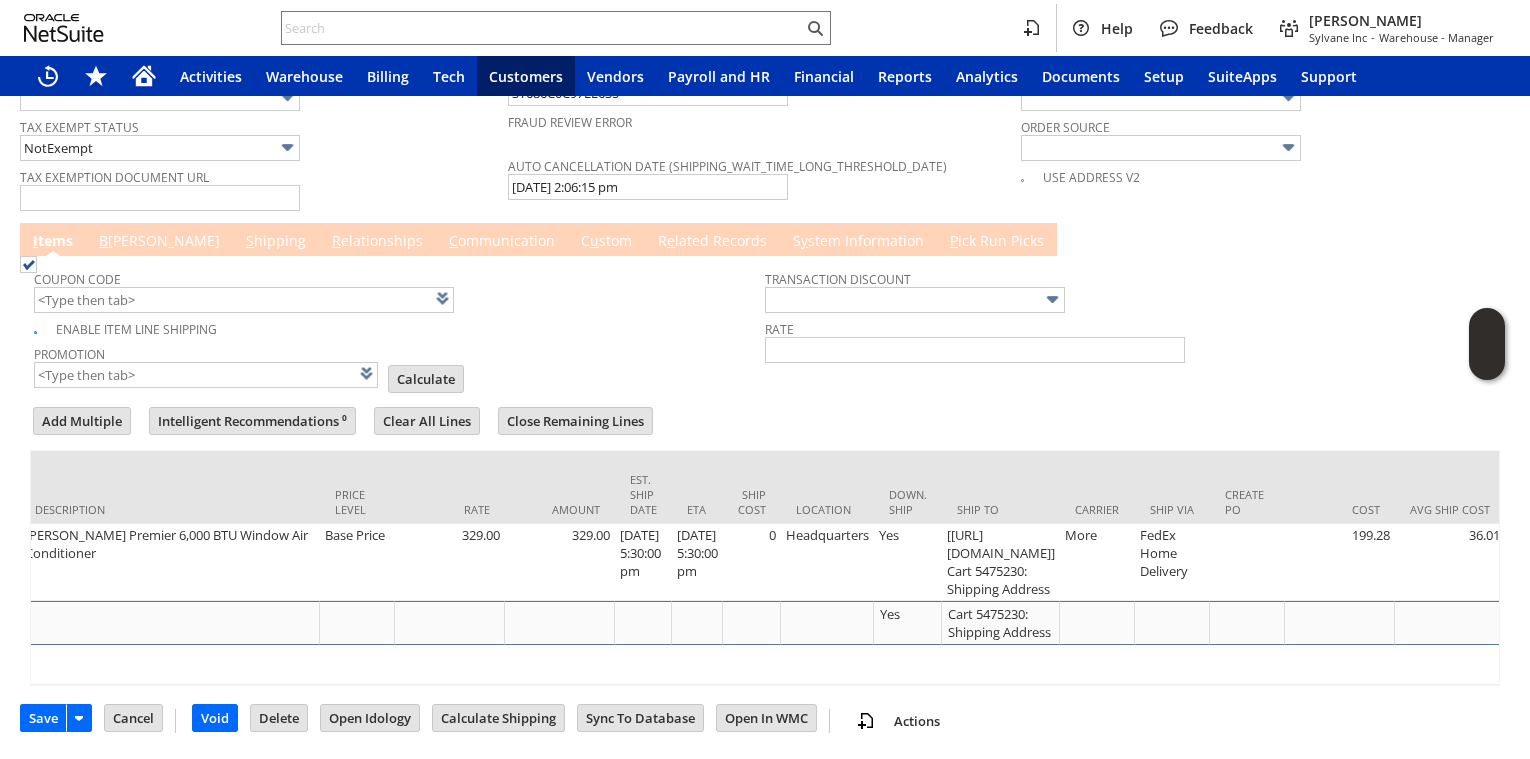 scroll, scrollTop: 0, scrollLeft: 997, axis: horizontal 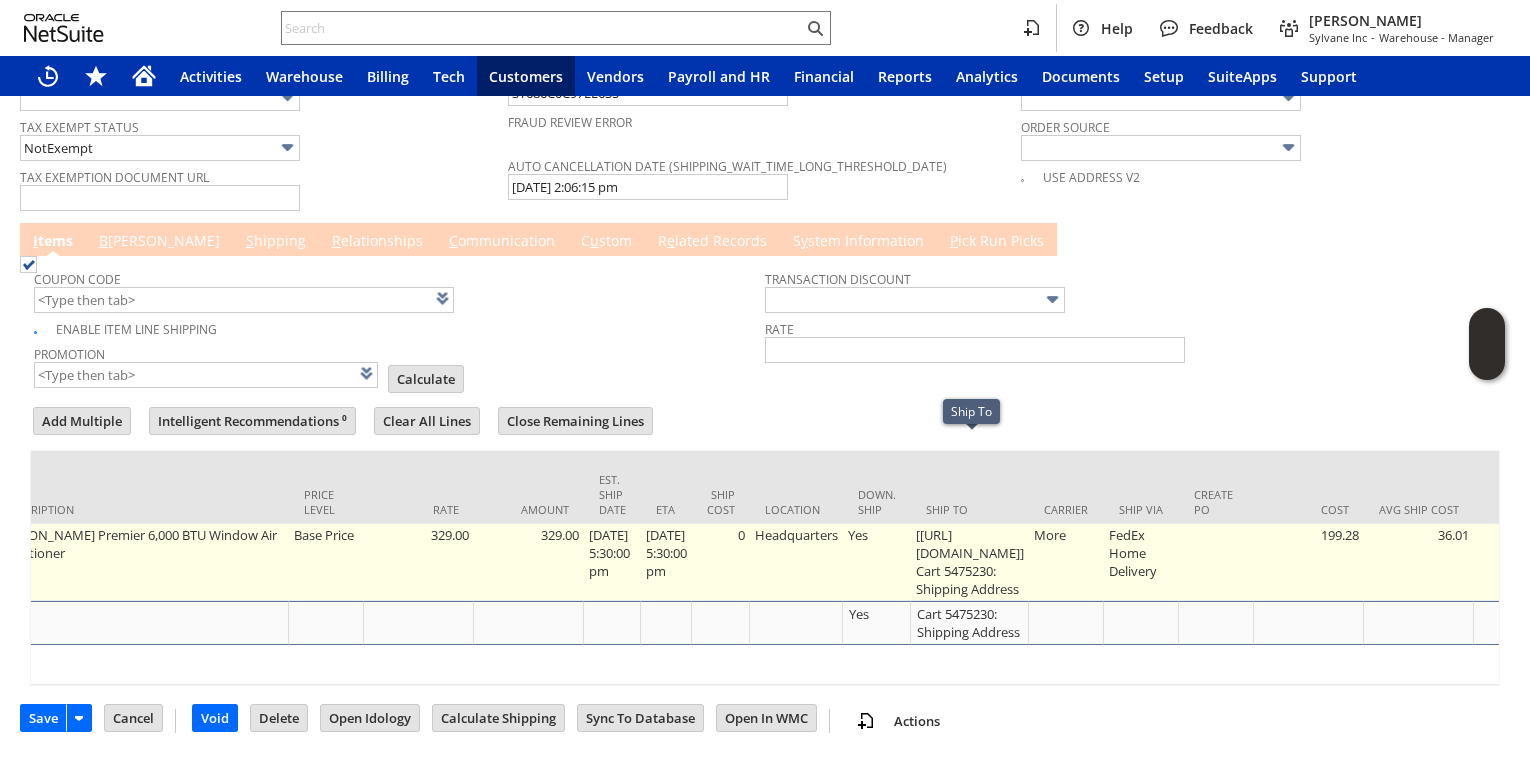 click on "[[URL][DOMAIN_NAME]] Cart 5475230: Shipping Address" at bounding box center [970, 562] 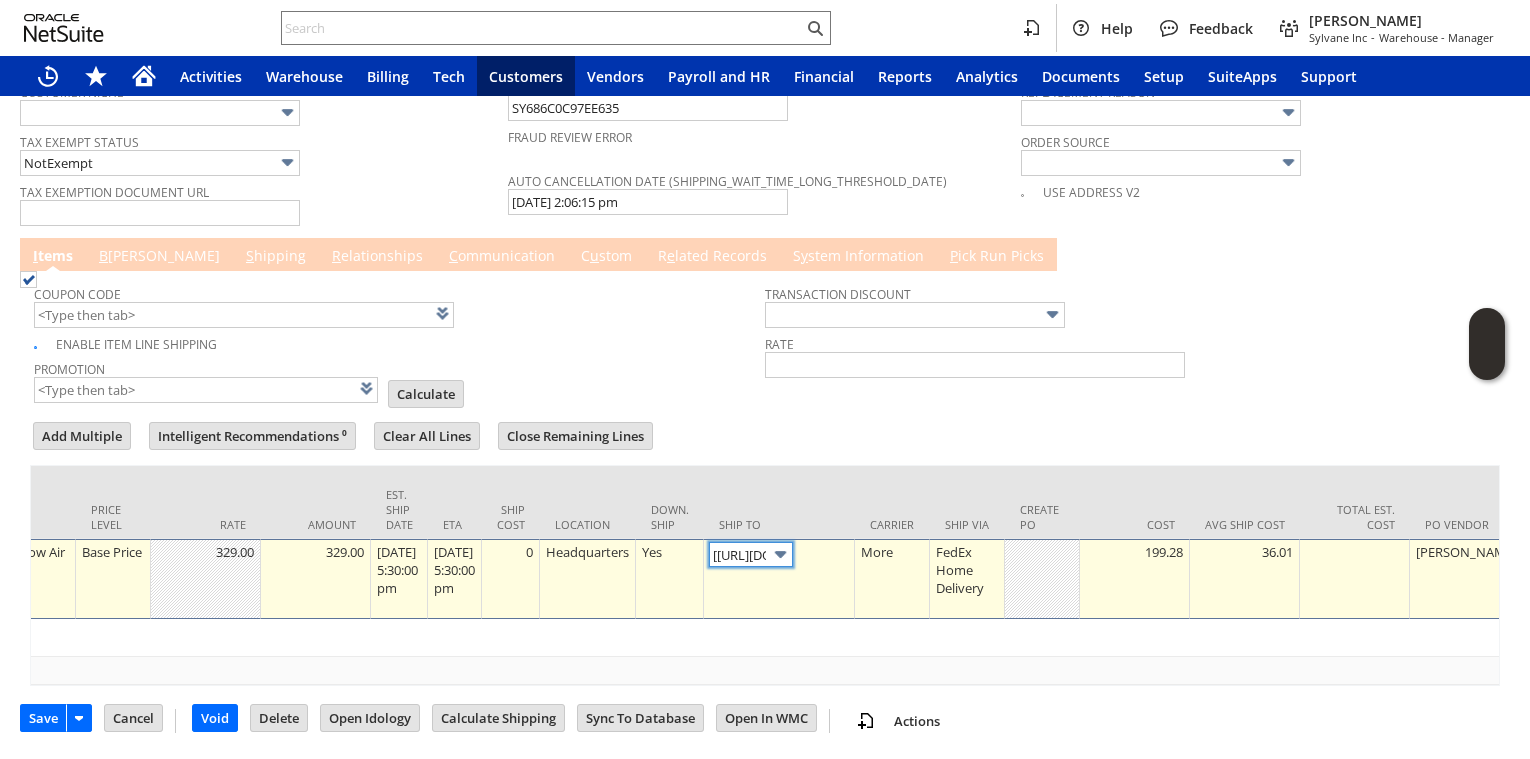 scroll, scrollTop: 1541, scrollLeft: 0, axis: vertical 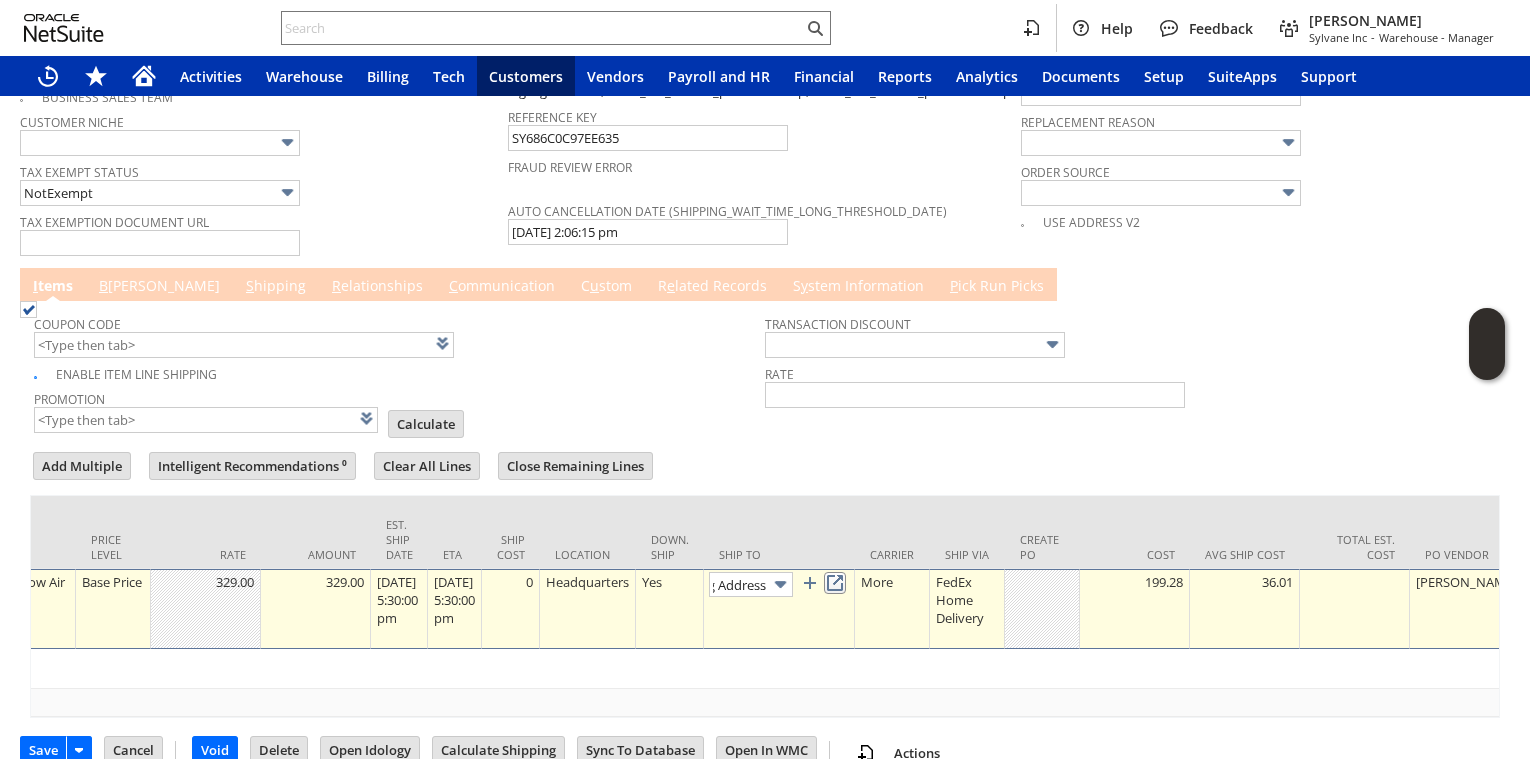 click at bounding box center (835, 583) 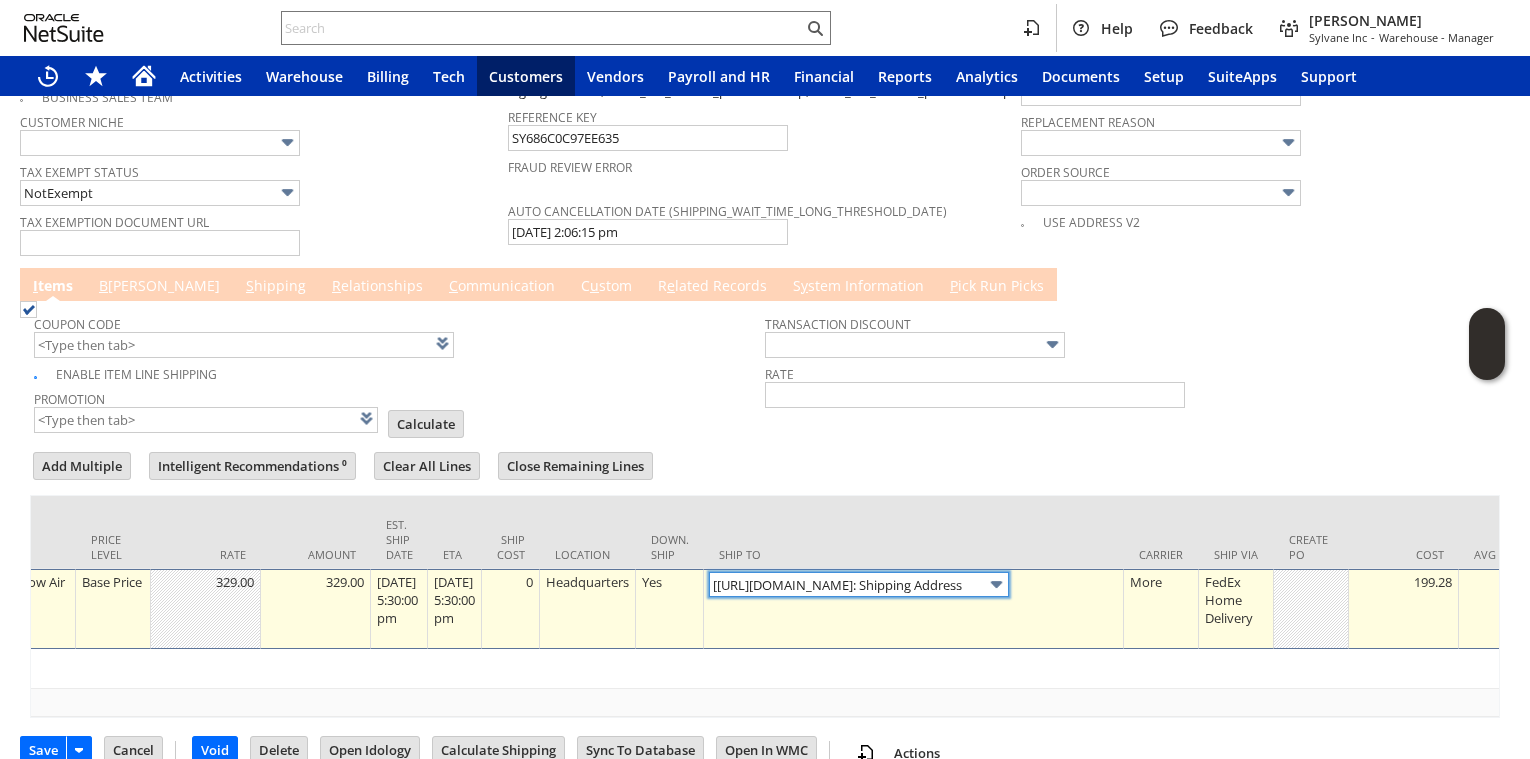 scroll, scrollTop: 0, scrollLeft: 0, axis: both 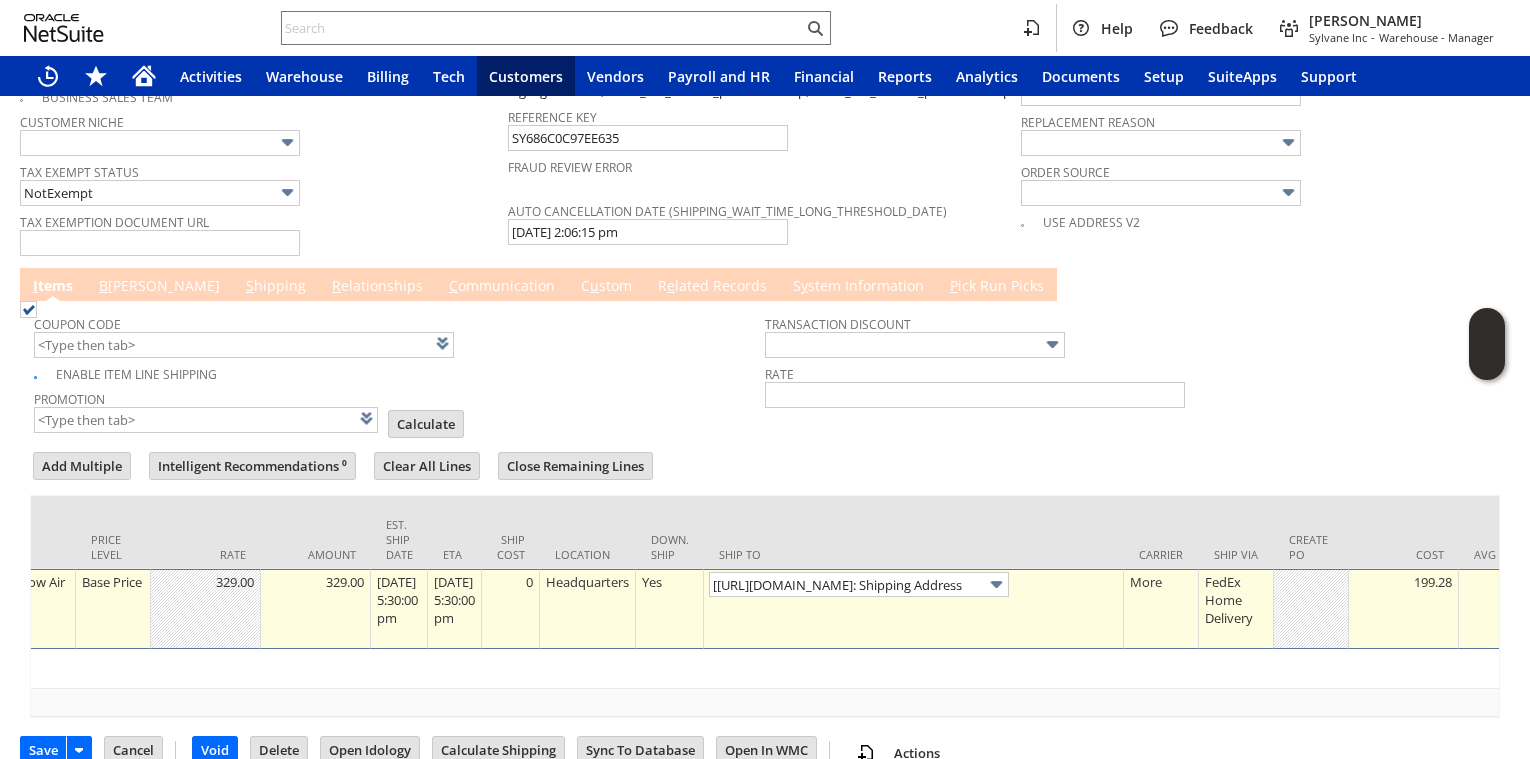 click on "B illing" at bounding box center (159, 287) 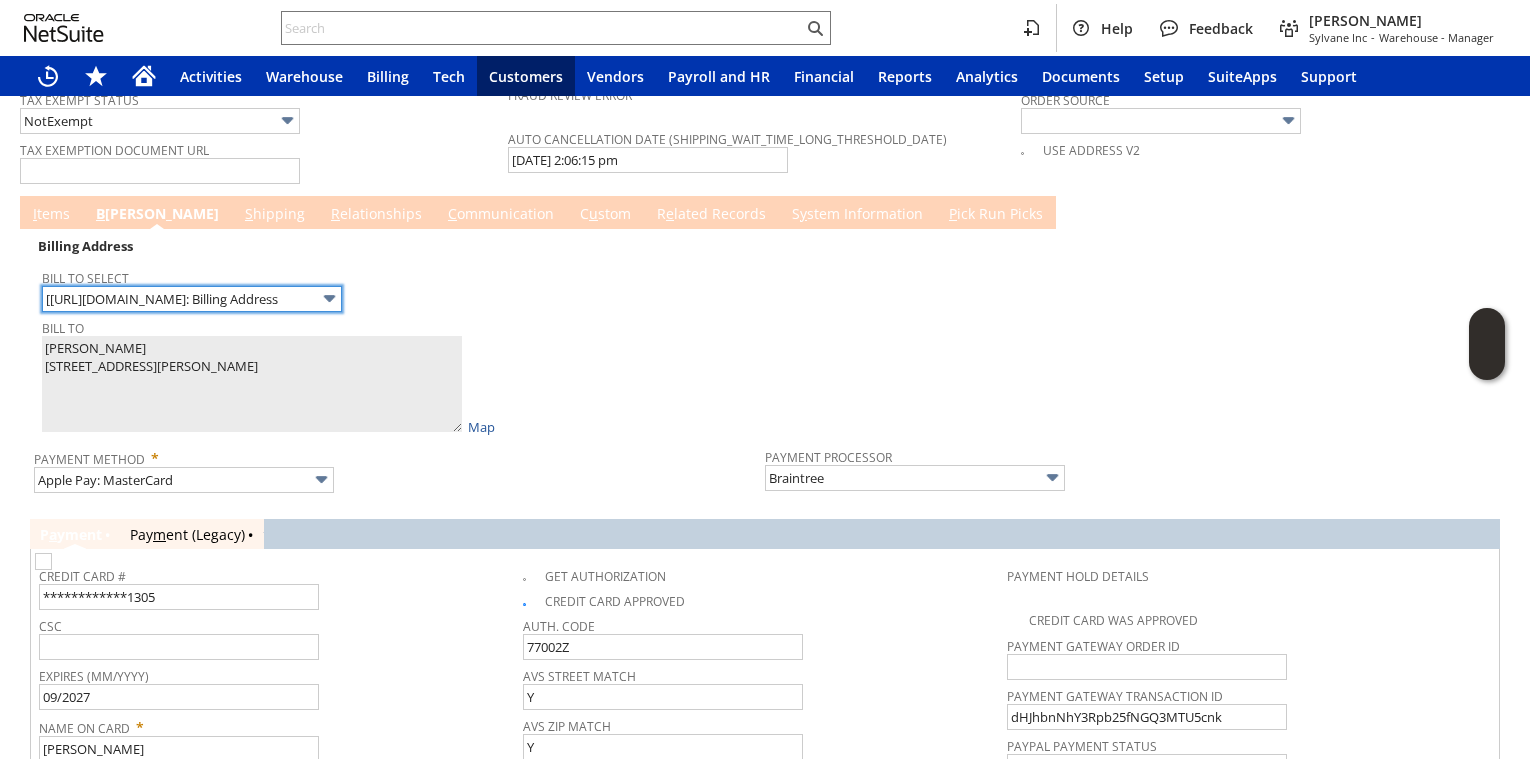 scroll, scrollTop: 1582, scrollLeft: 0, axis: vertical 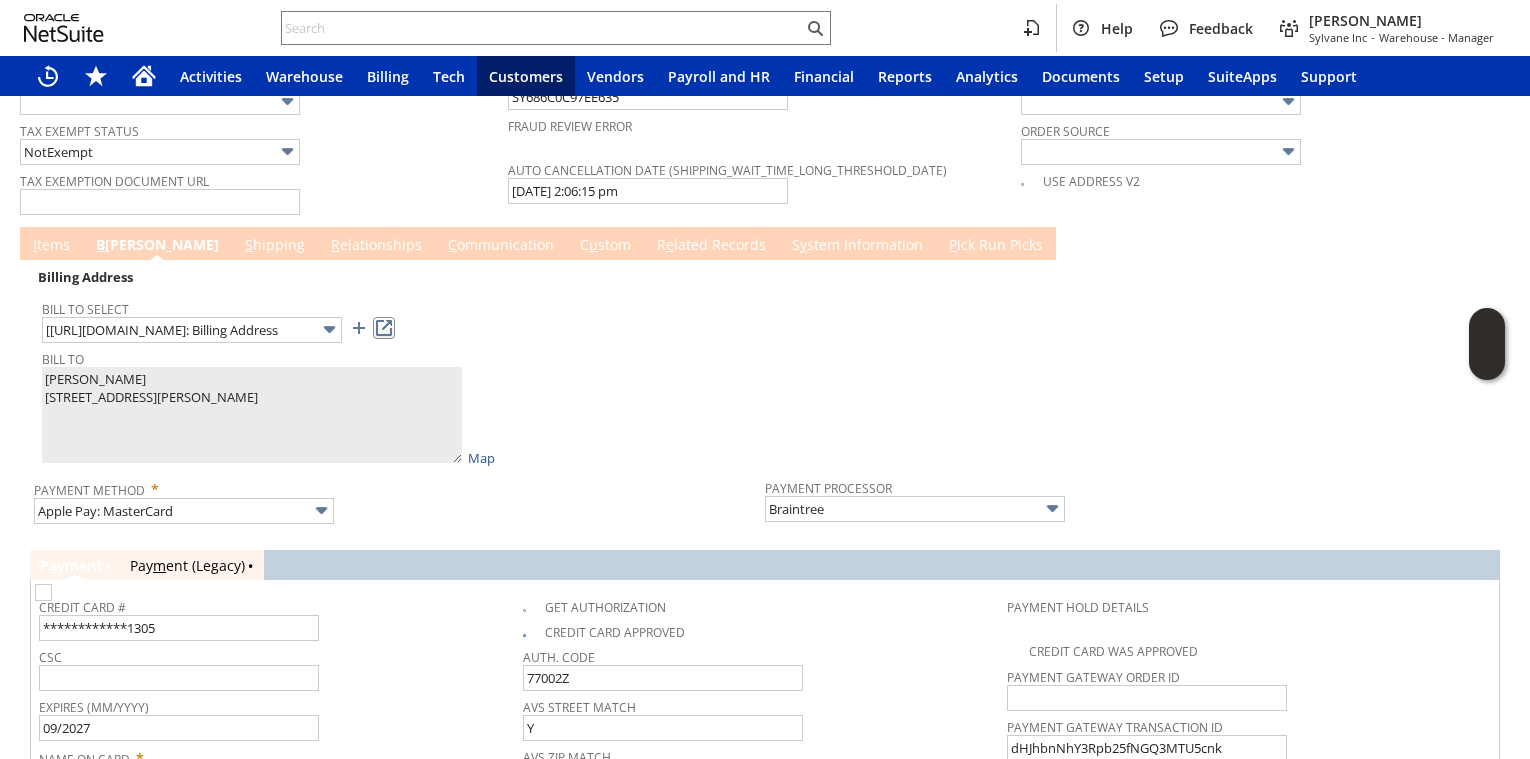 click at bounding box center [384, 328] 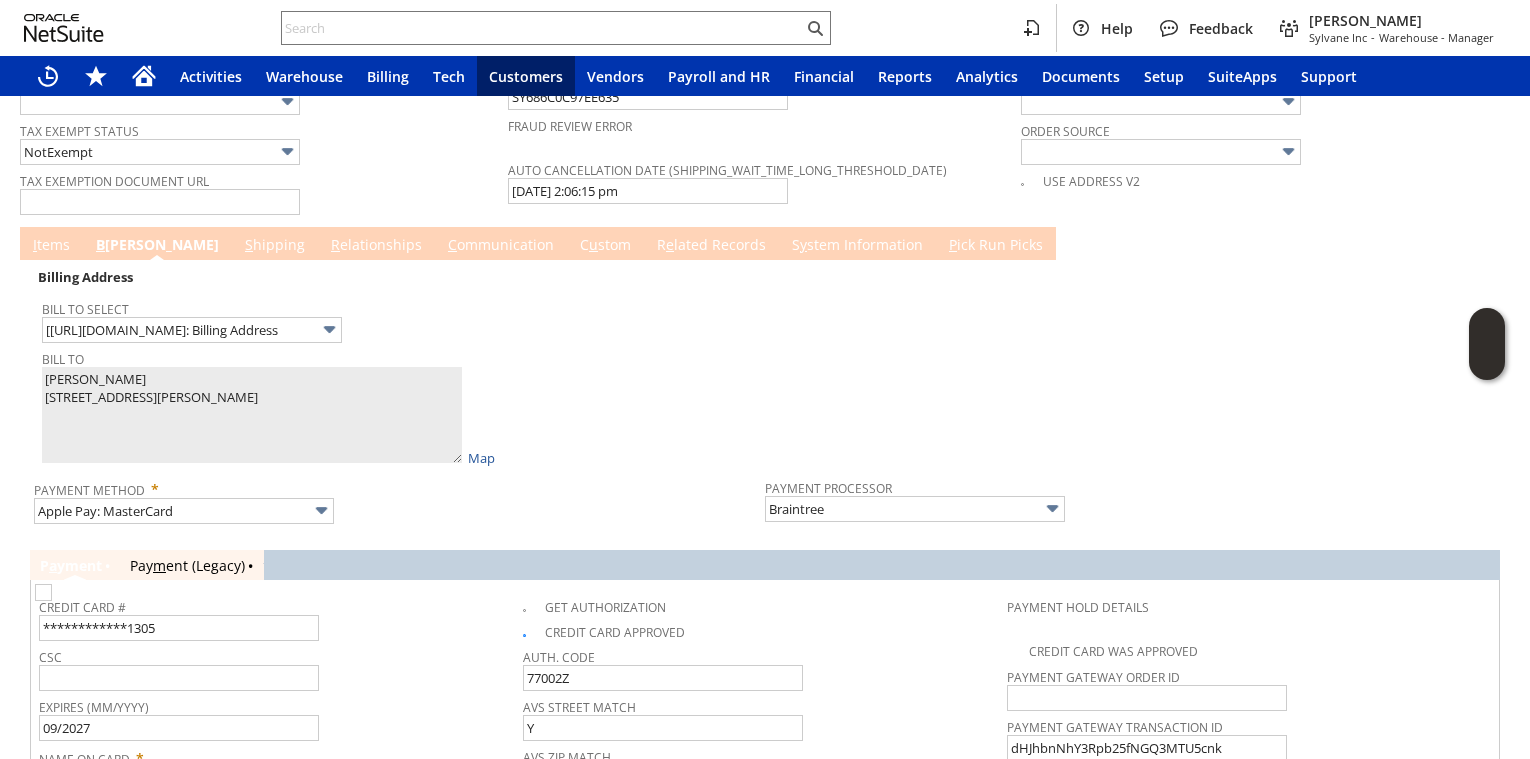 click on "S hipping" at bounding box center (275, 246) 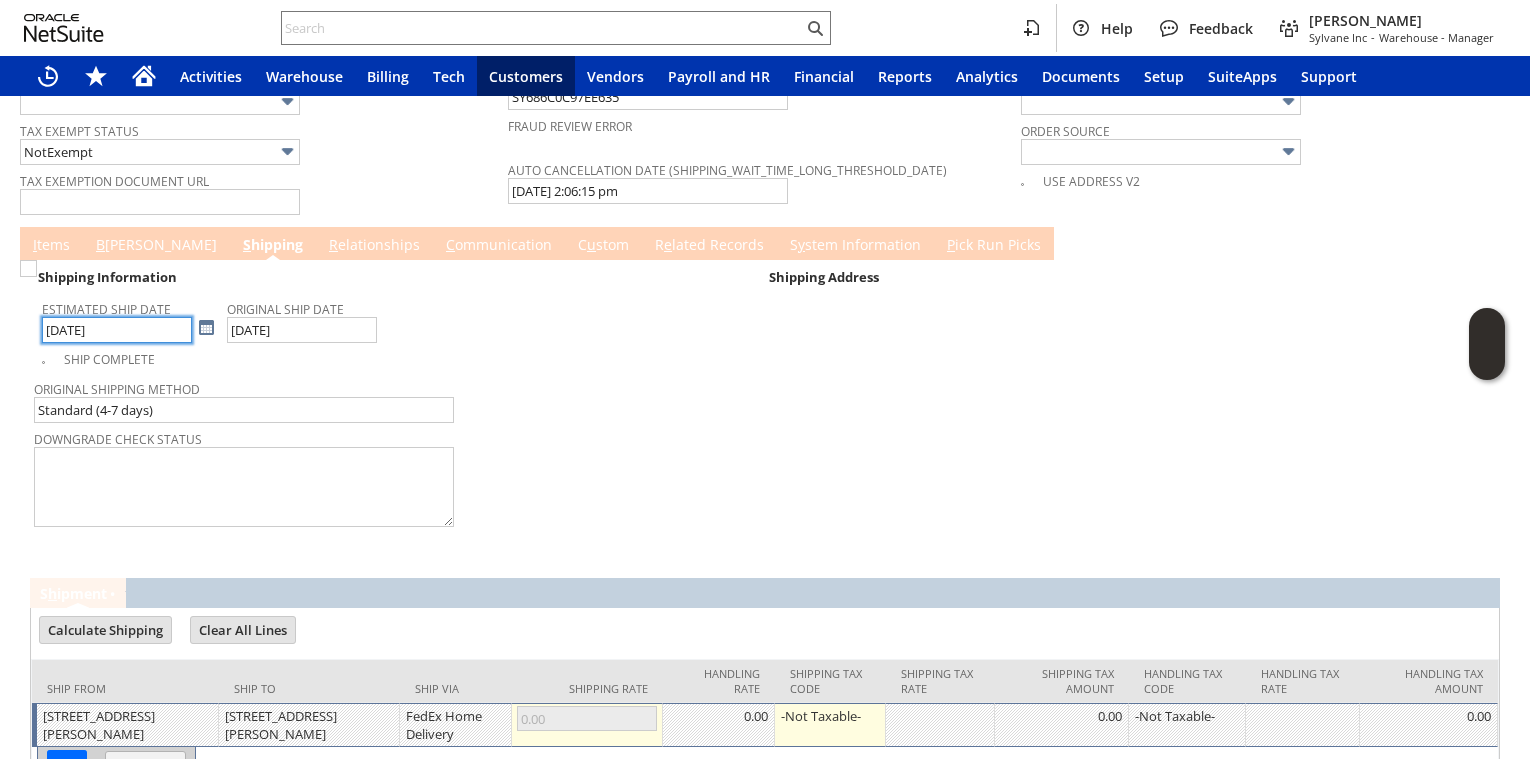 scroll, scrollTop: 1671, scrollLeft: 0, axis: vertical 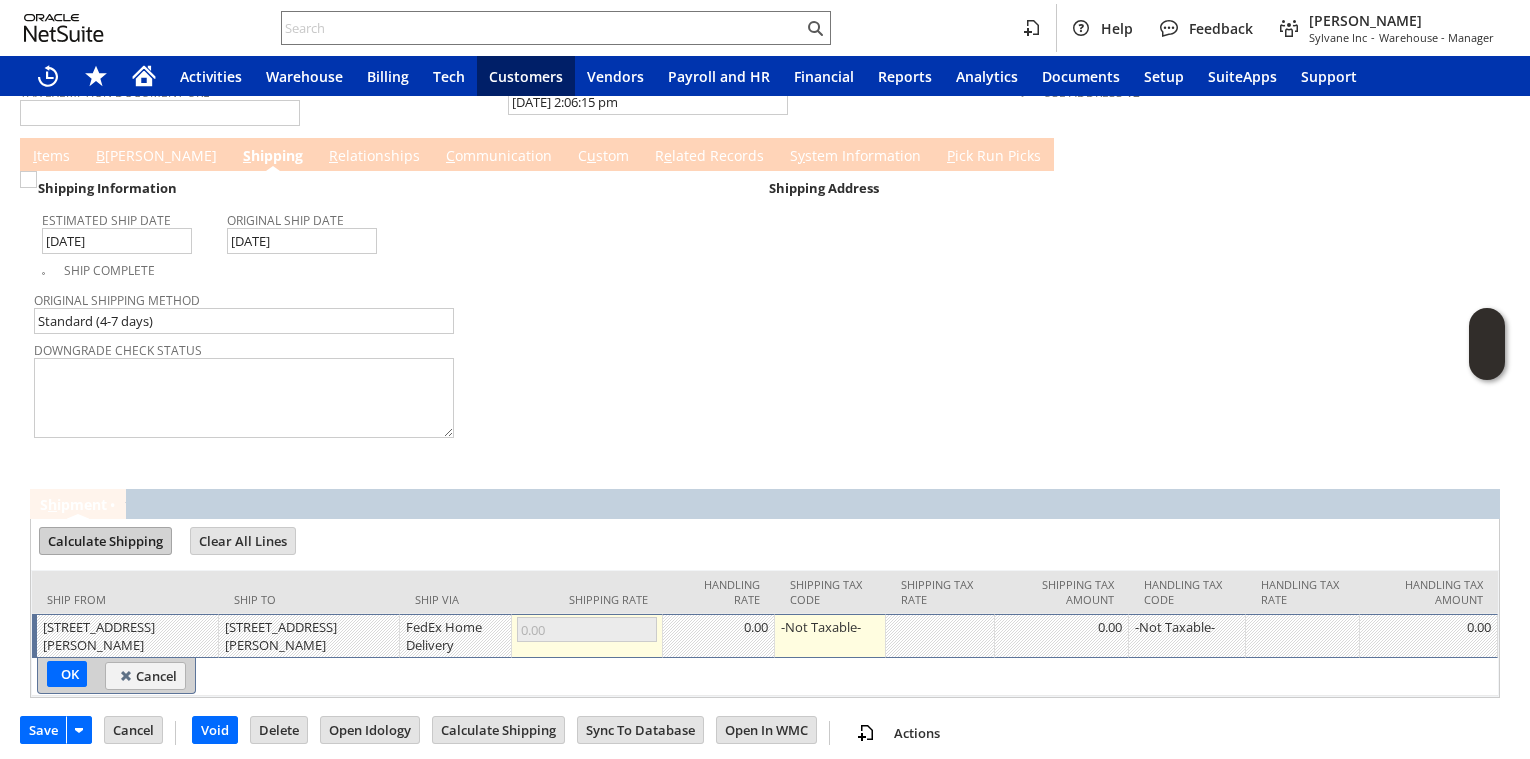 click on "Calculate Shipping" at bounding box center [105, 541] 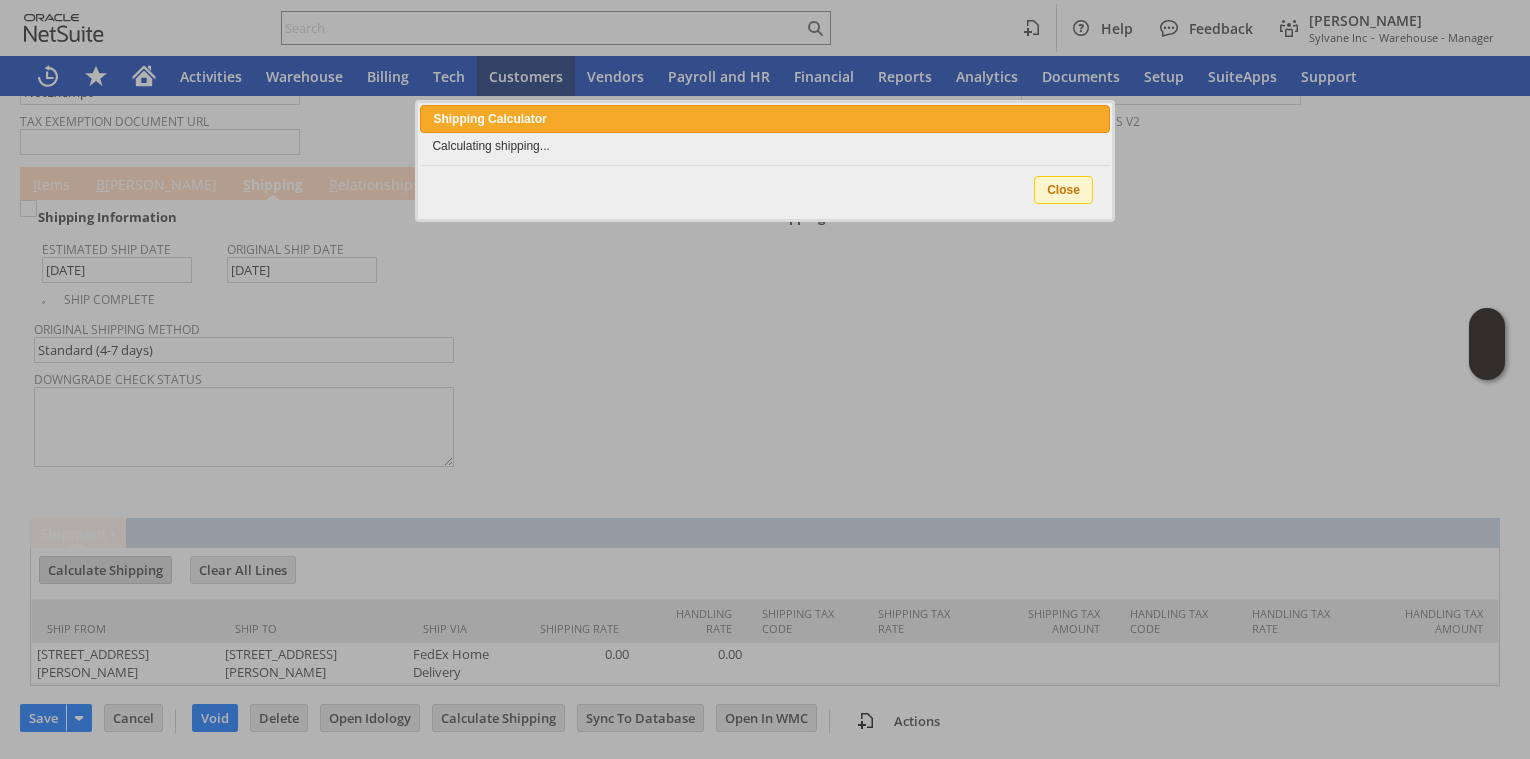 type 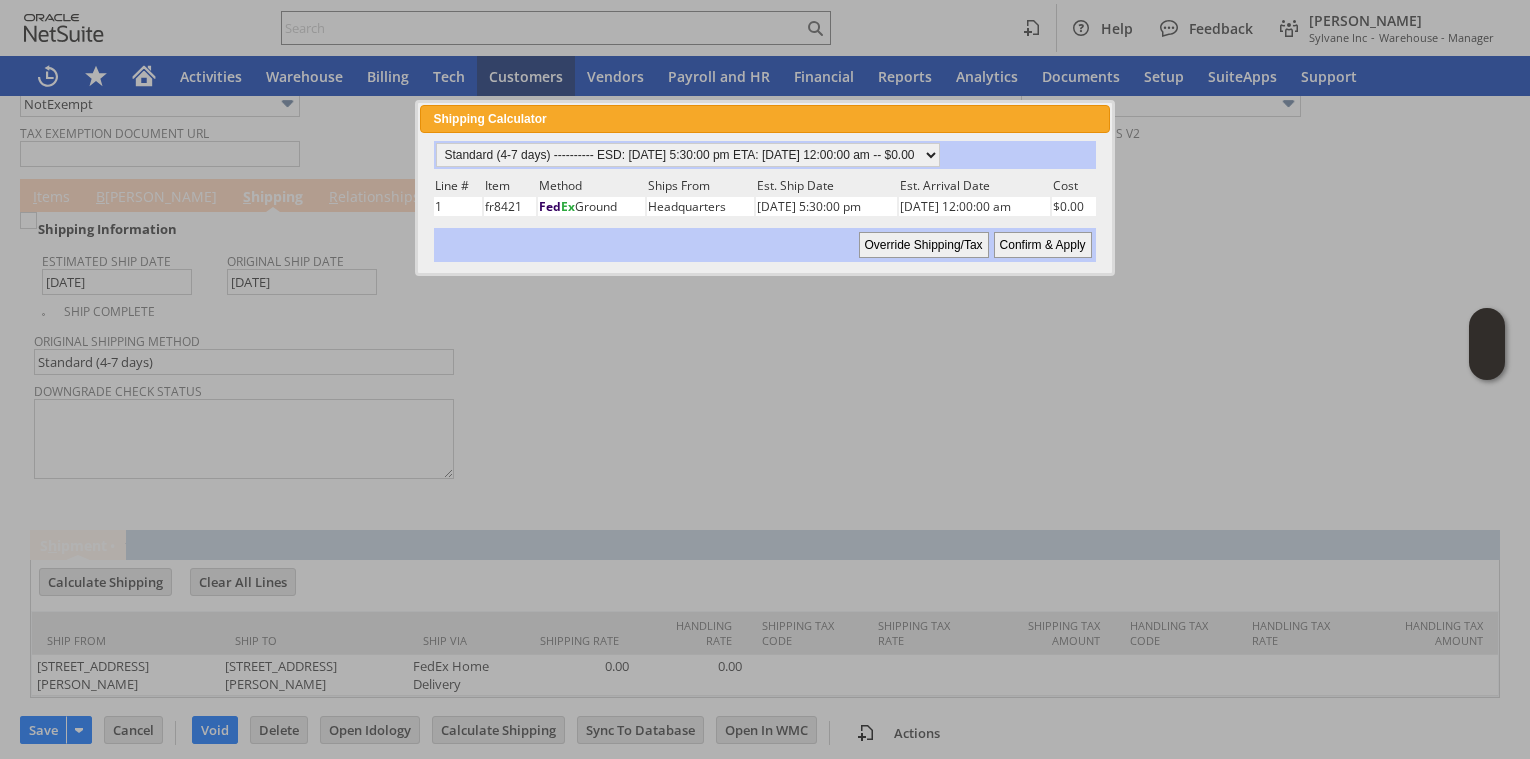 click on "Confirm & Apply" at bounding box center (1043, 245) 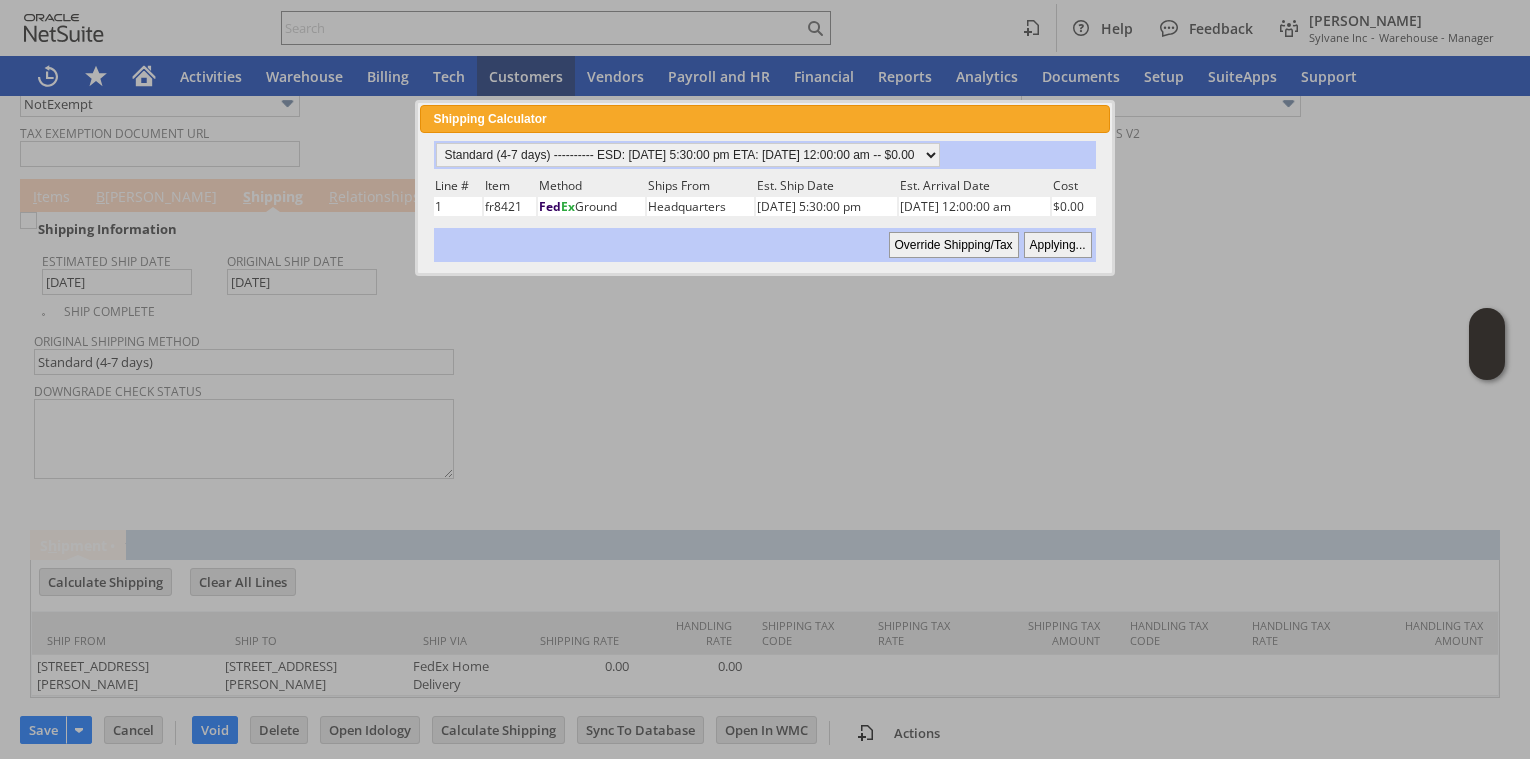 type on "7/7/2025" 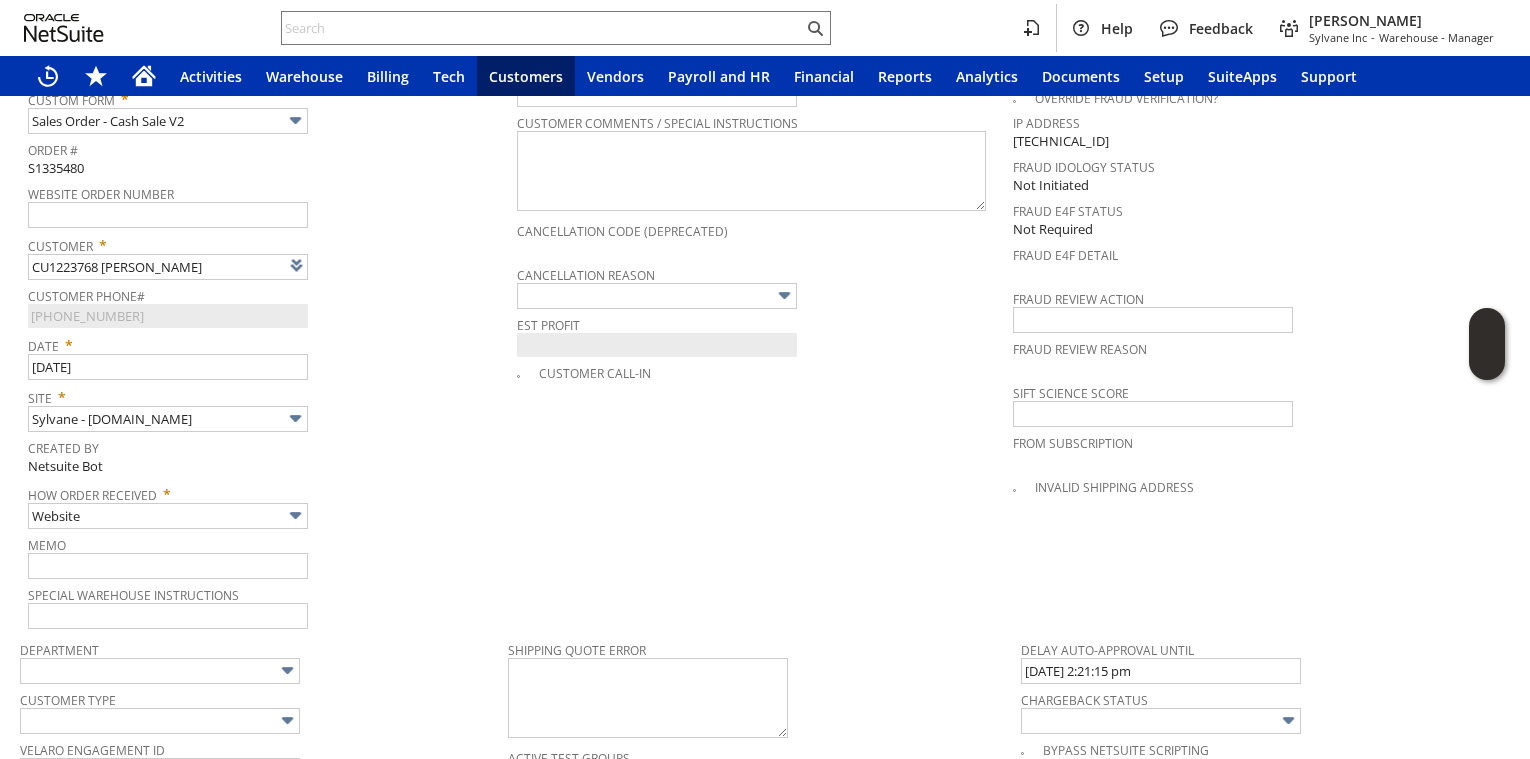 scroll, scrollTop: 46, scrollLeft: 0, axis: vertical 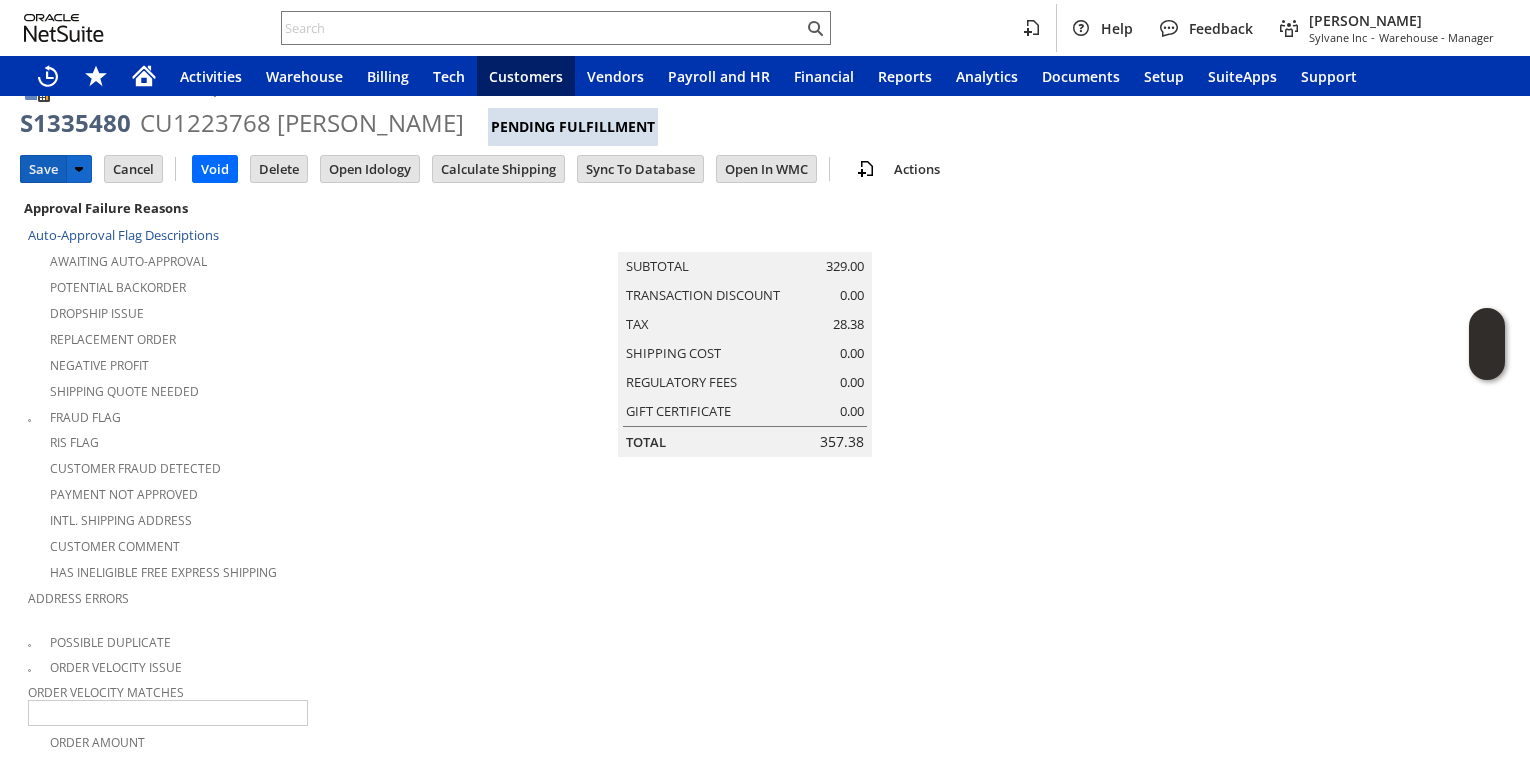 click on "Save" at bounding box center (43, 169) 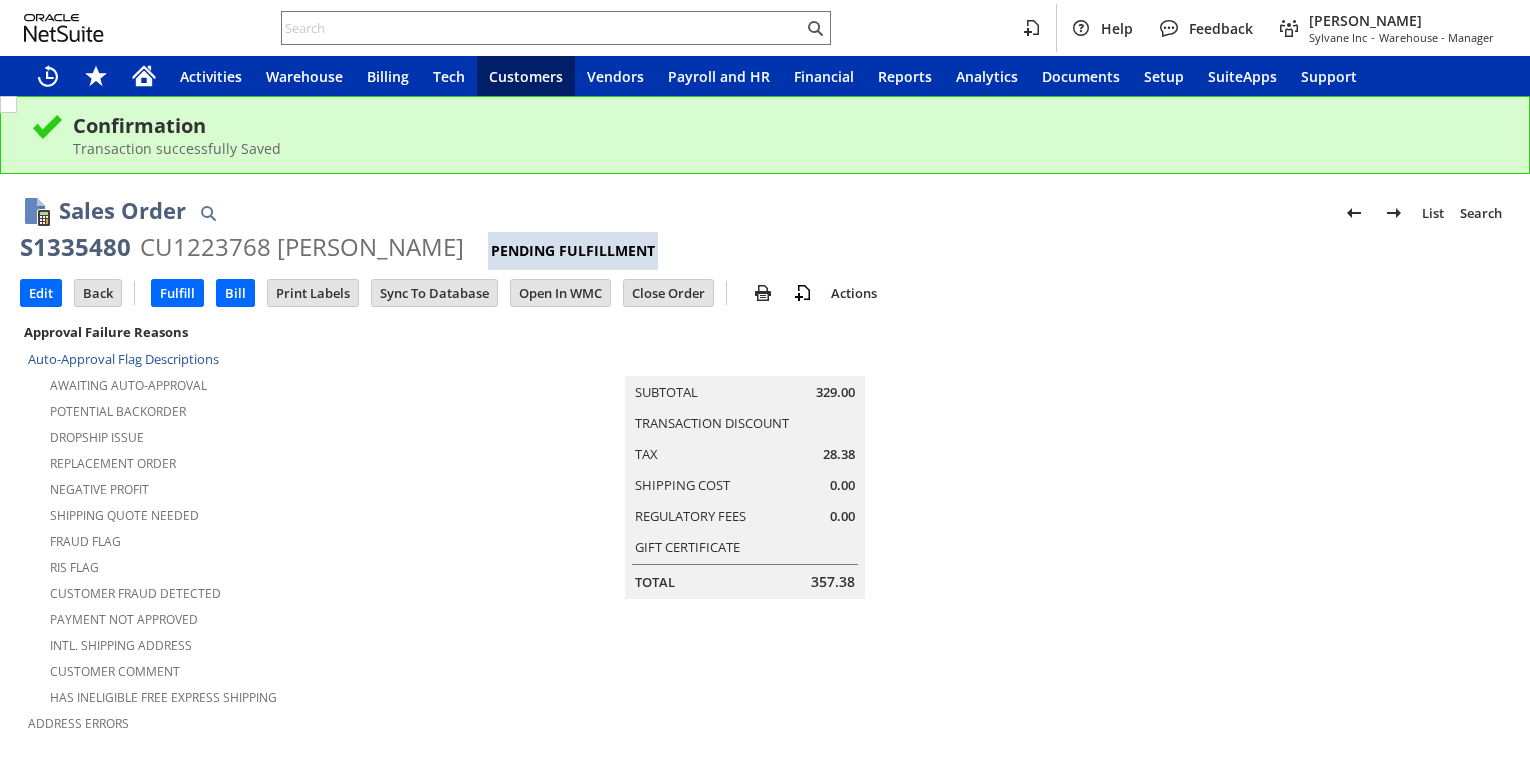 scroll, scrollTop: 0, scrollLeft: 0, axis: both 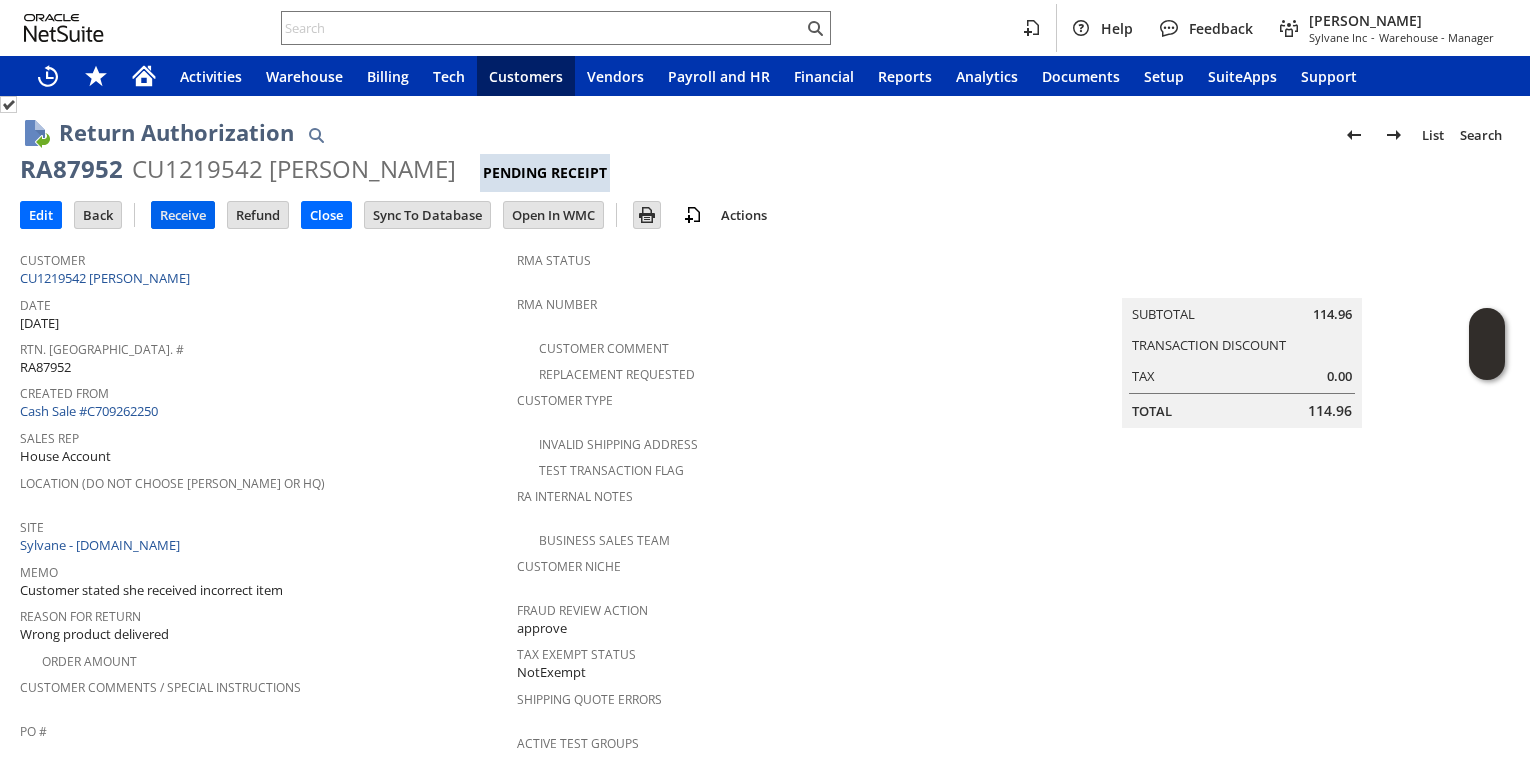 click on "Receive" at bounding box center [183, 215] 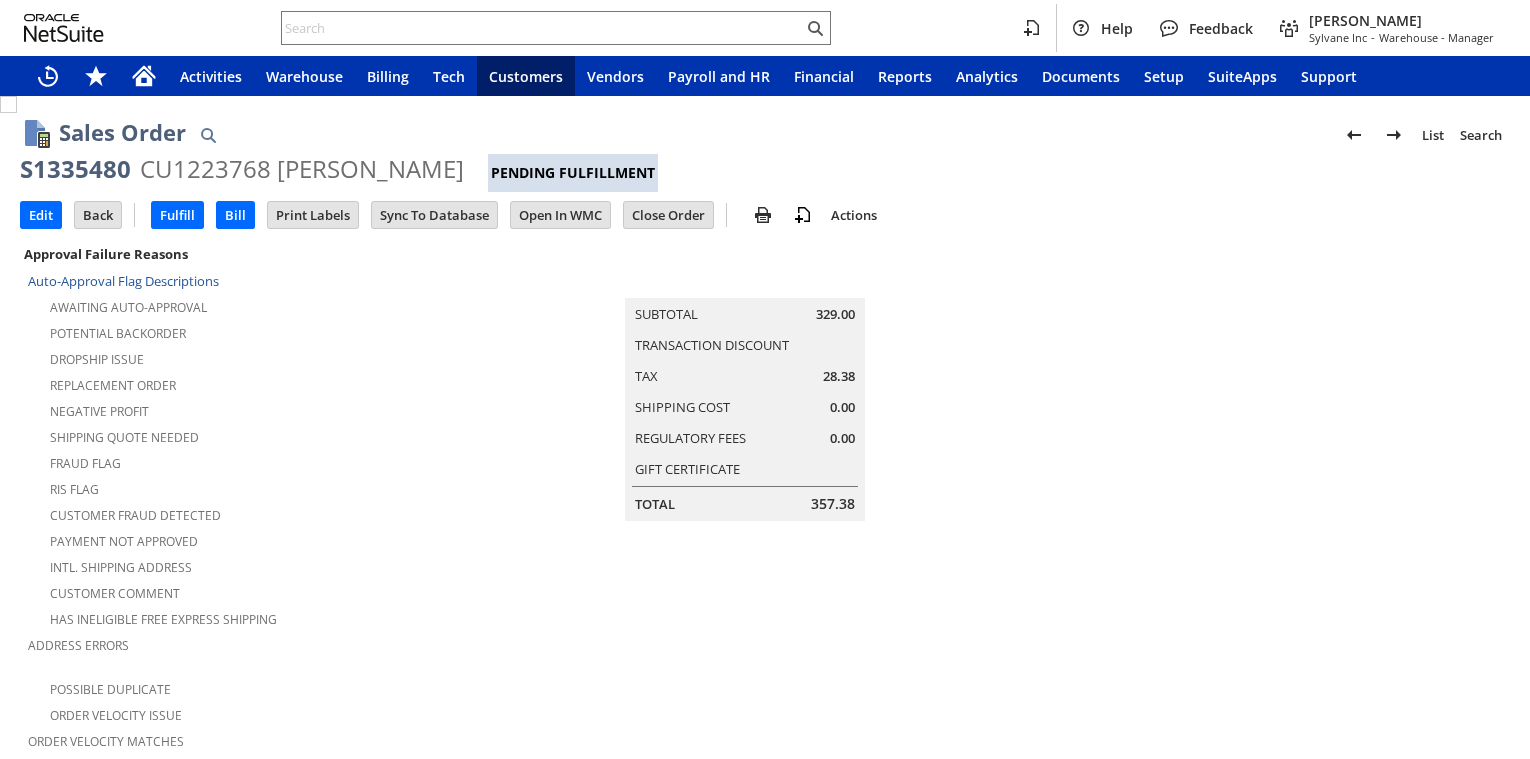 scroll, scrollTop: 0, scrollLeft: 0, axis: both 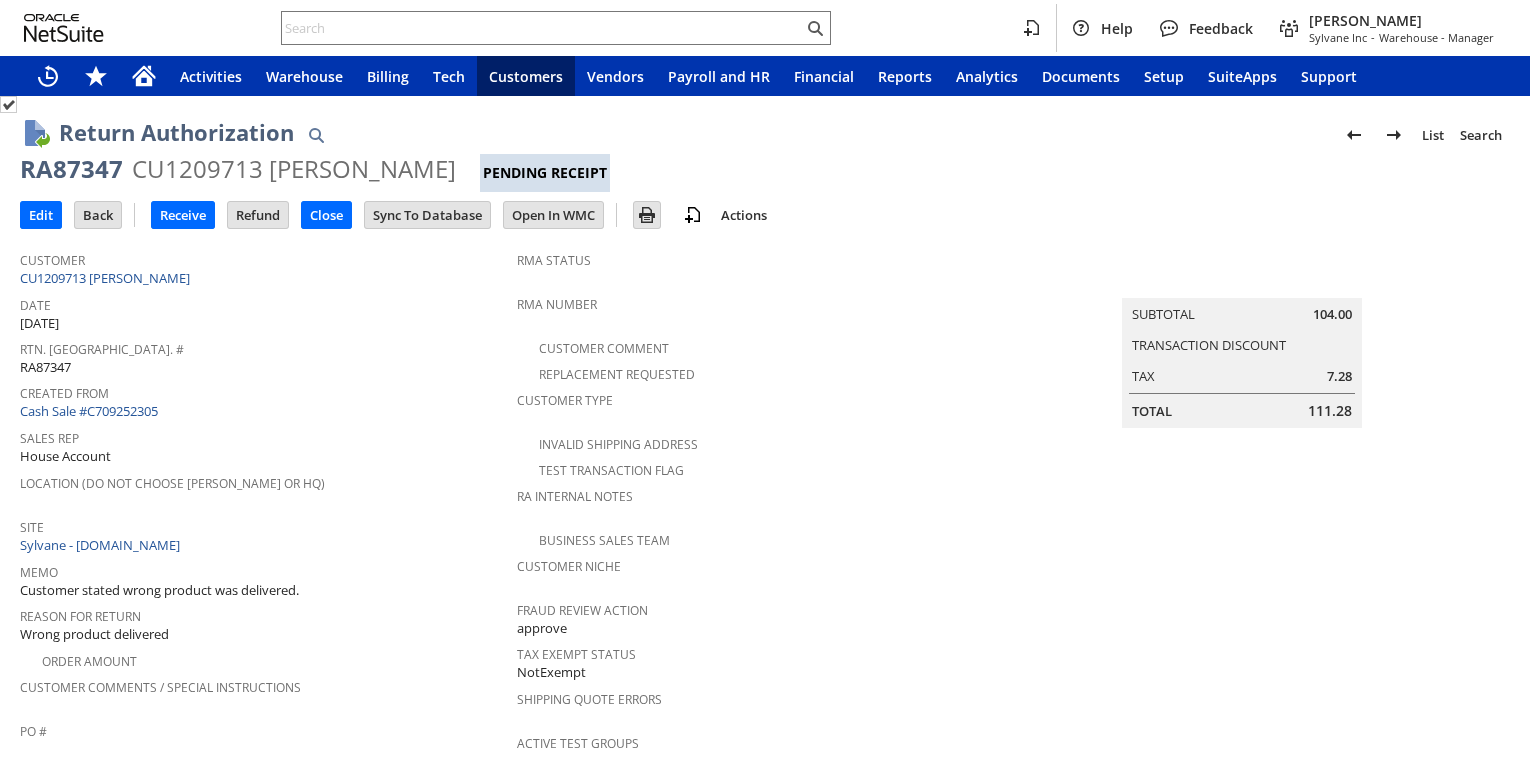 click on "Rtn. [GEOGRAPHIC_DATA]. #
RA87347" at bounding box center (263, 356) 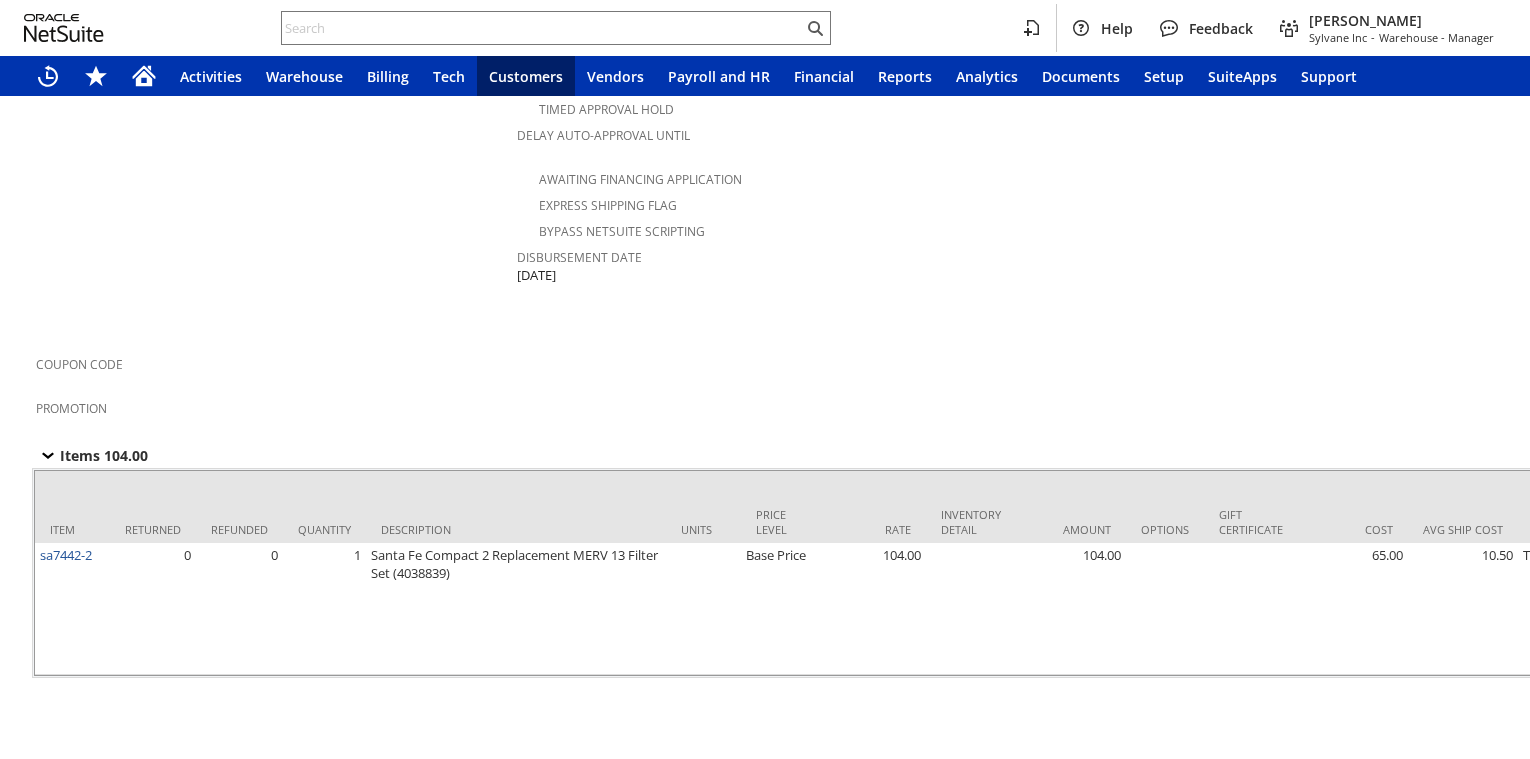 scroll, scrollTop: 0, scrollLeft: 0, axis: both 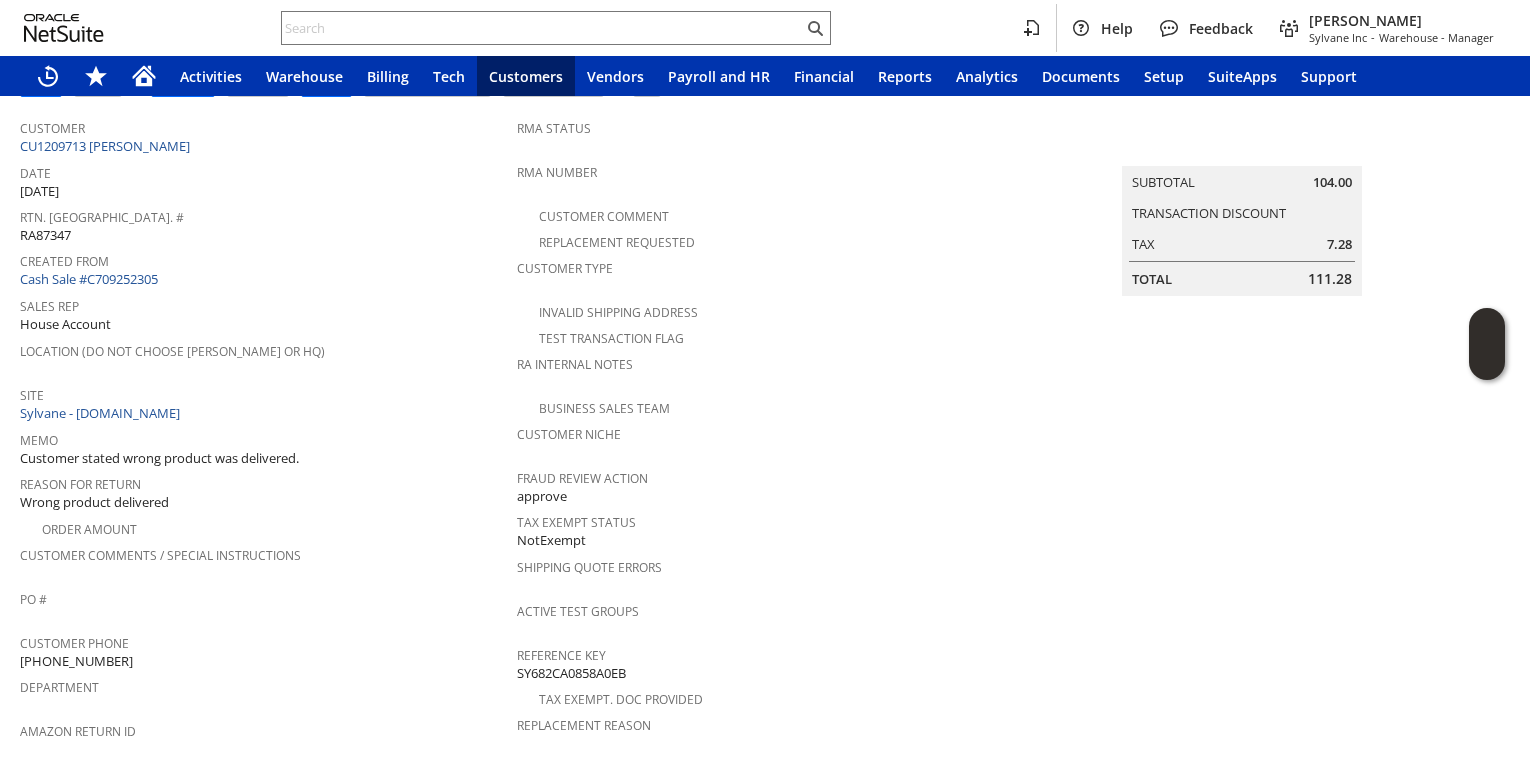 click on "Created From
Cash Sale #C709252305" at bounding box center [263, 268] 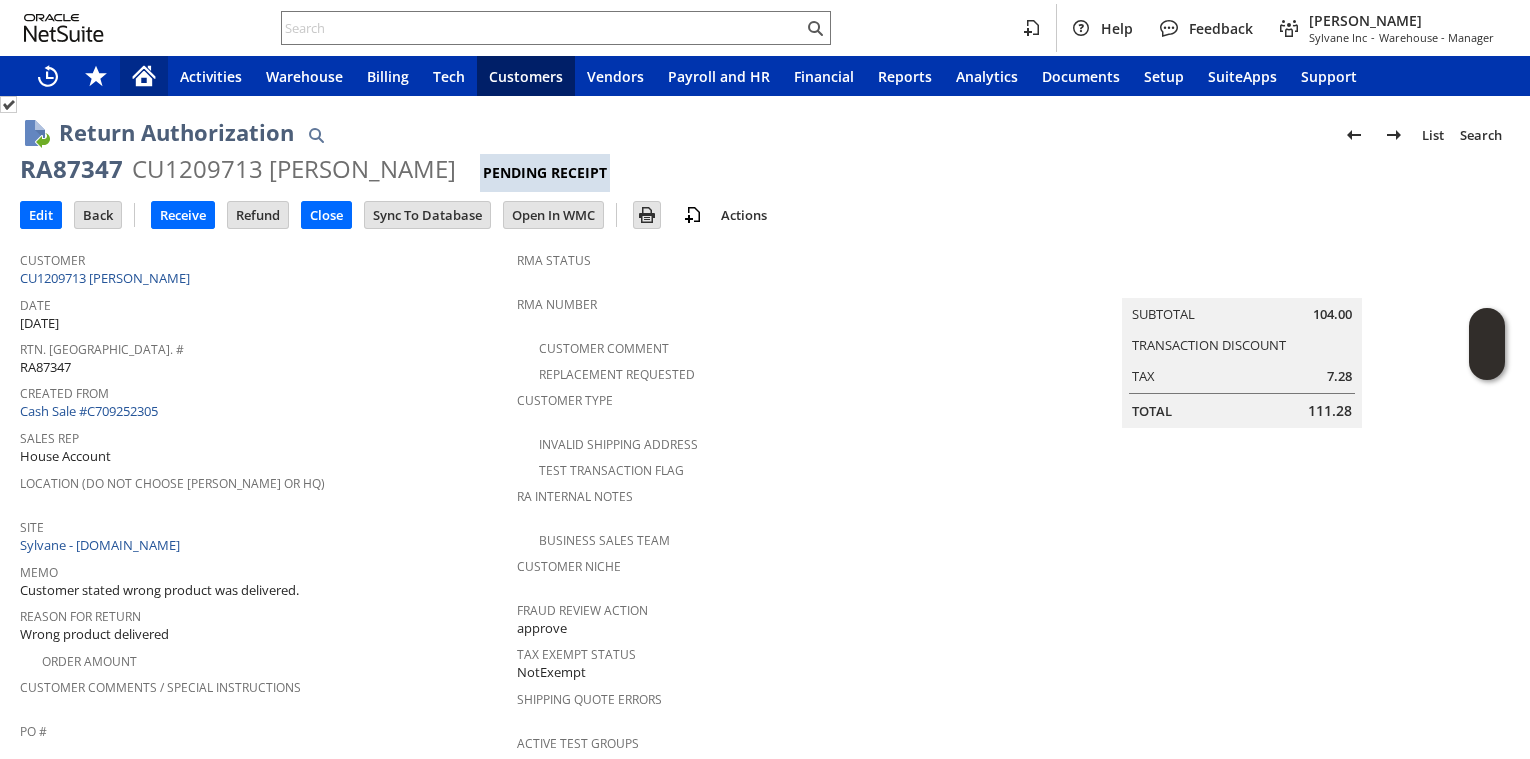 click 